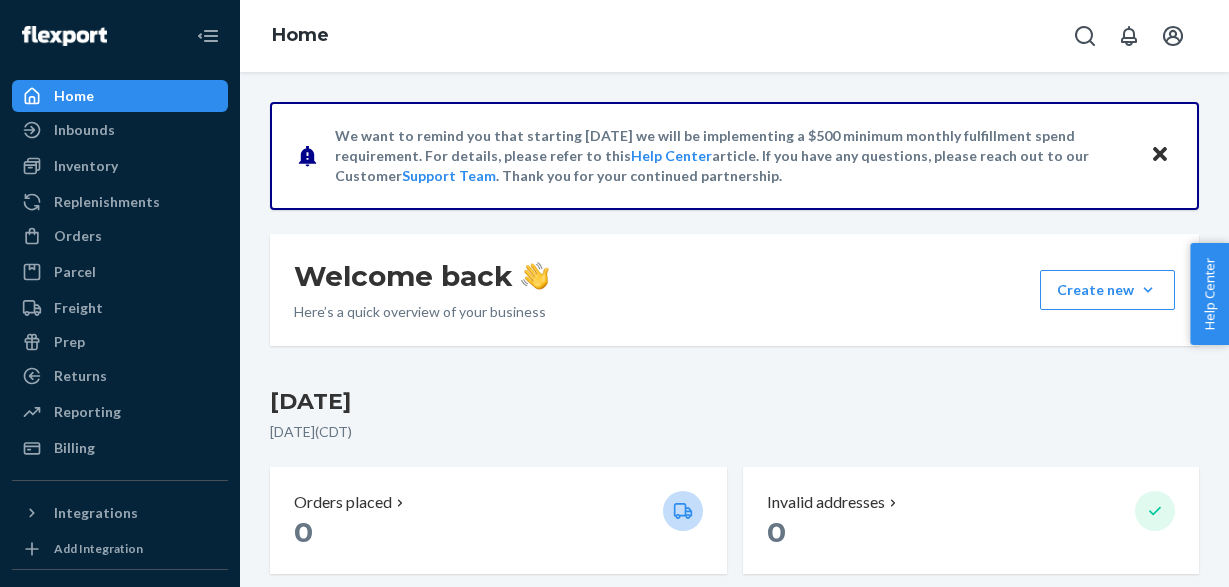 scroll, scrollTop: 0, scrollLeft: 0, axis: both 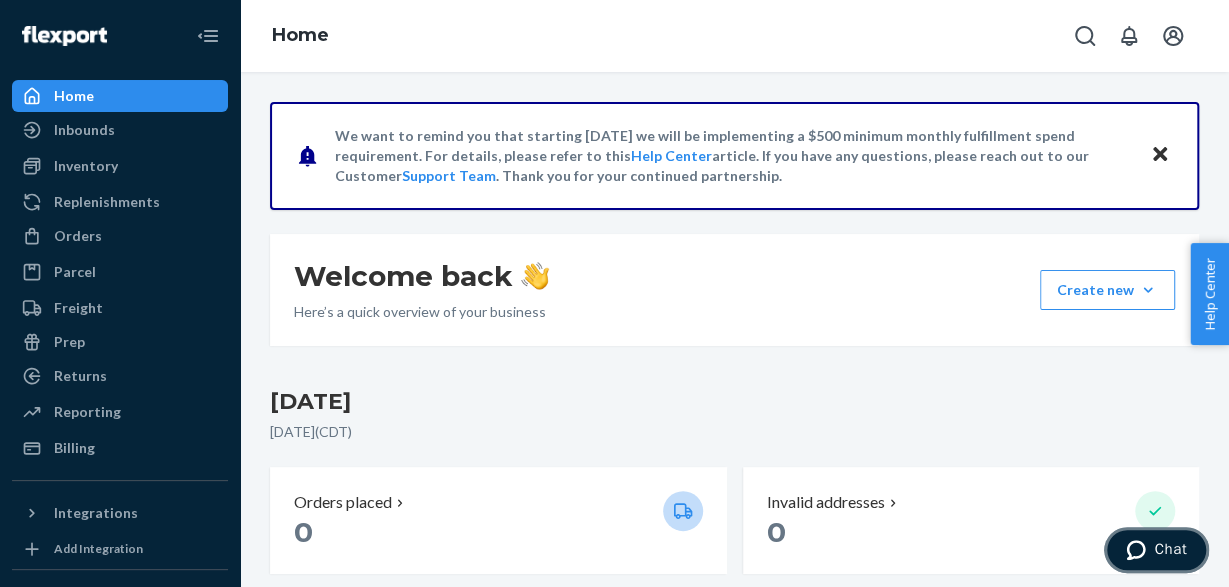 click at bounding box center [1140, 550] 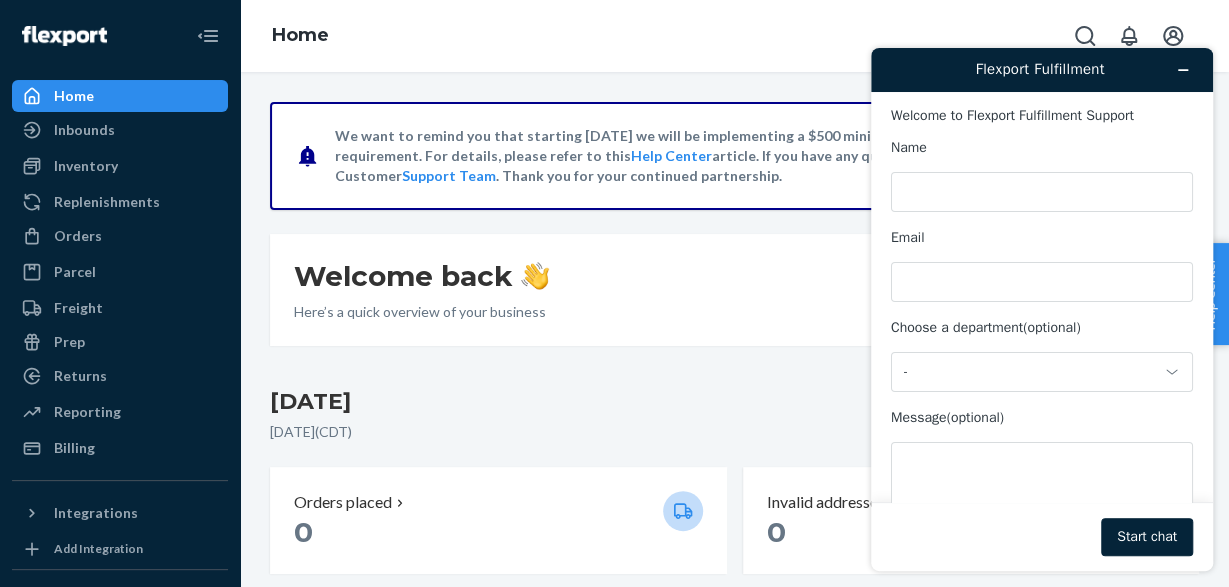 scroll, scrollTop: 0, scrollLeft: 0, axis: both 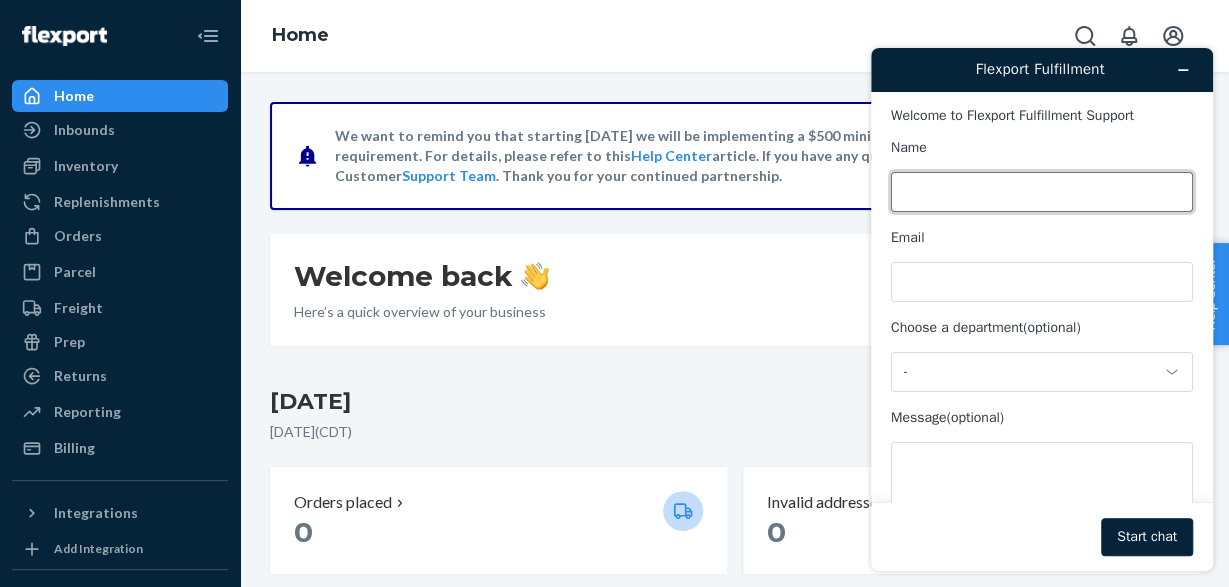 click on "Name" at bounding box center [1042, 192] 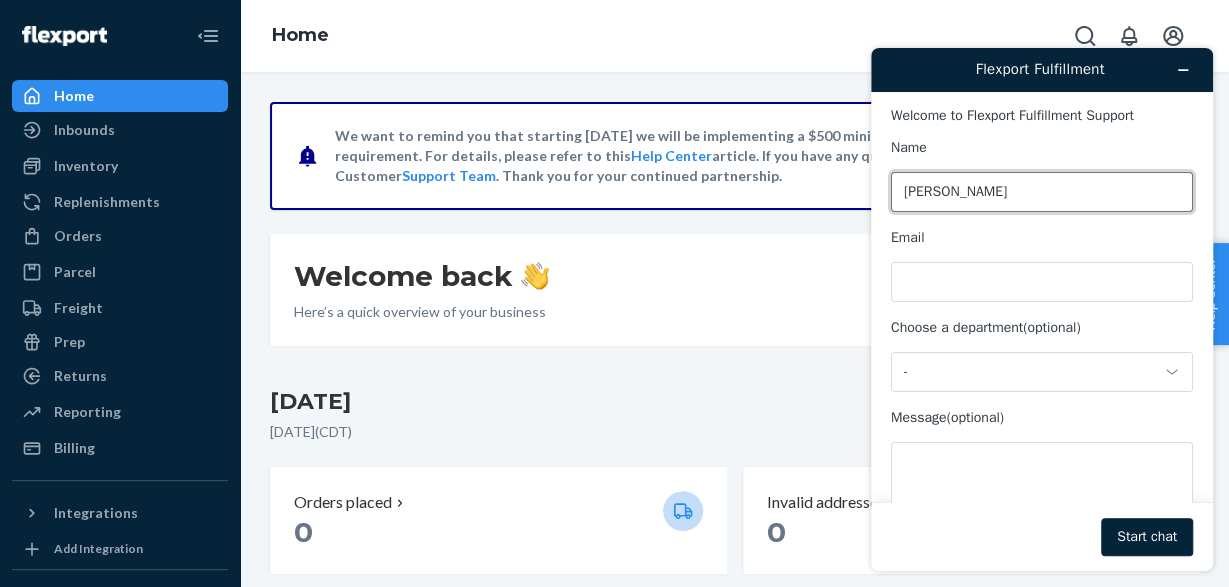 type on "[PERSON_NAME]" 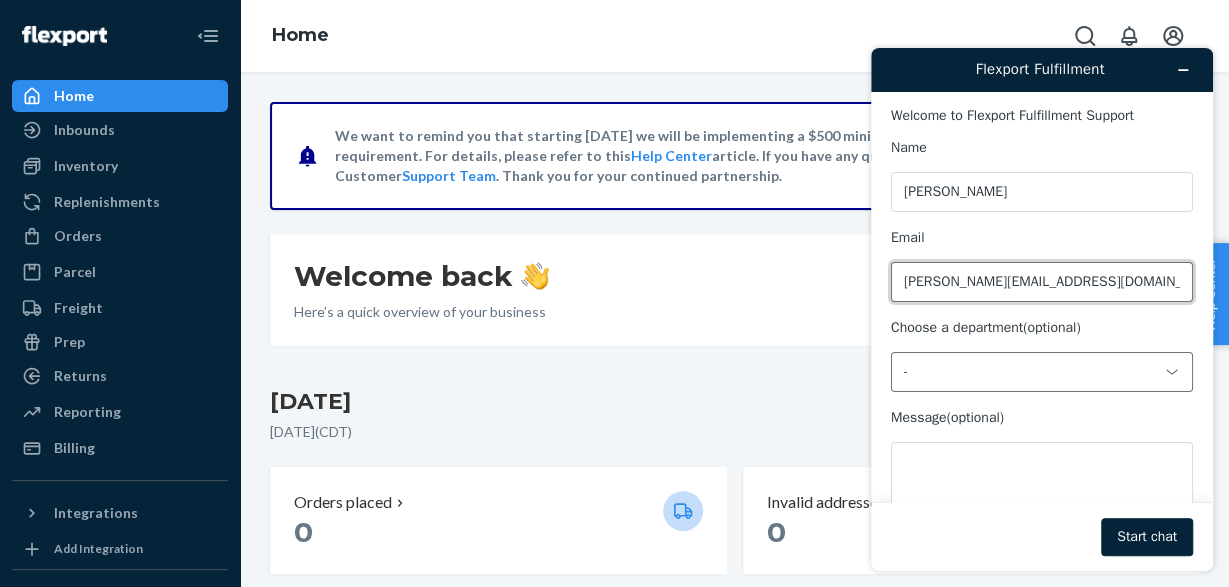 type on "[PERSON_NAME][EMAIL_ADDRESS][DOMAIN_NAME]" 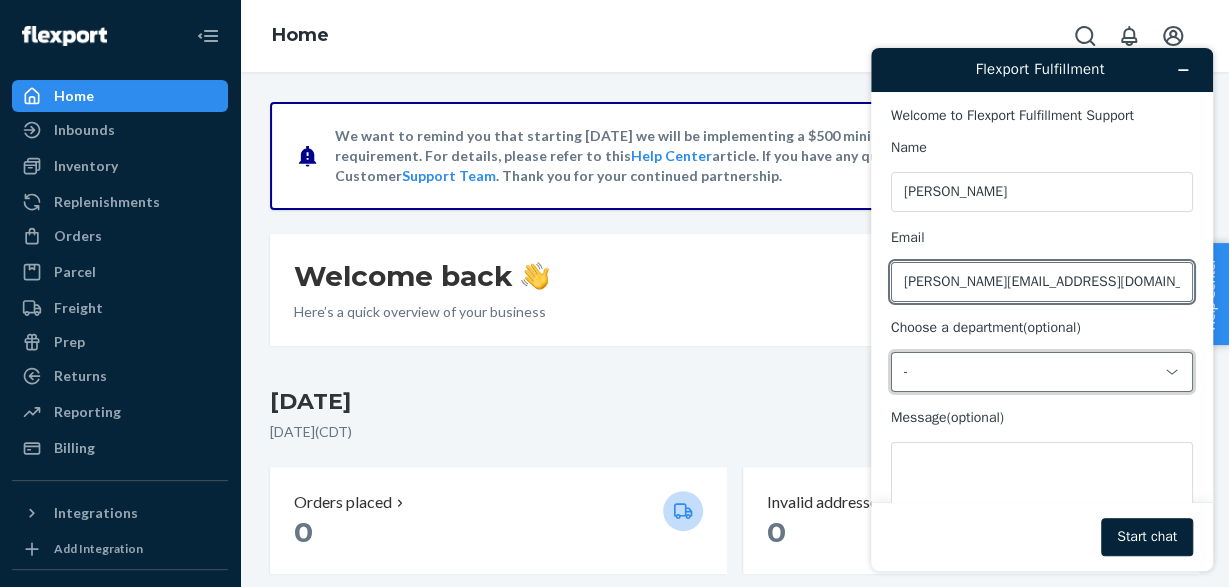 click on "-" at bounding box center [1042, 372] 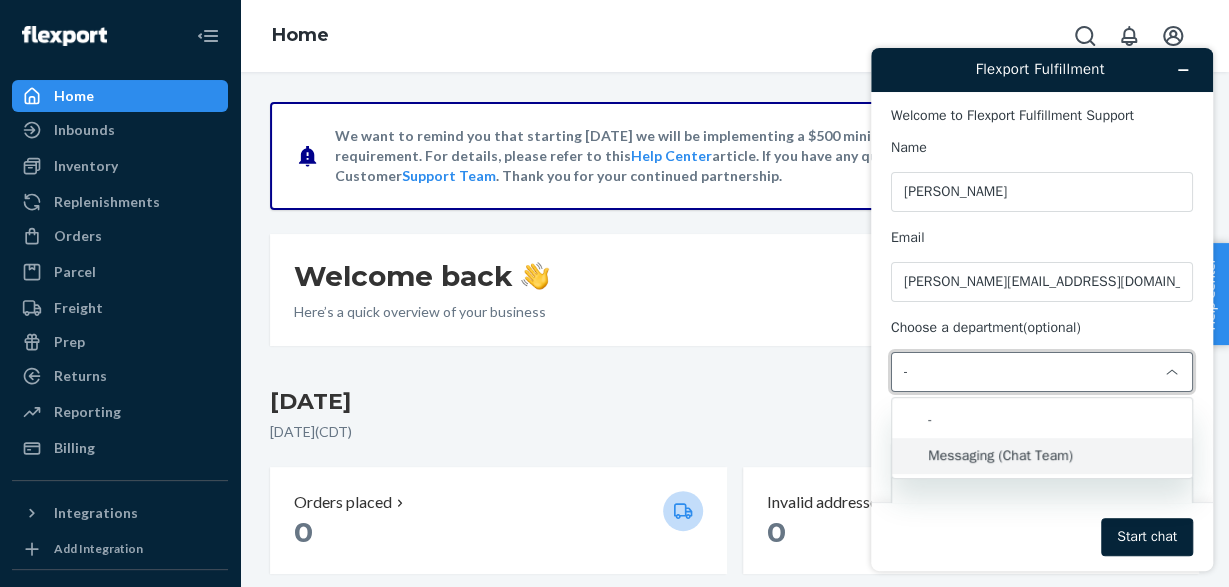 click on "Messaging (Chat Team)" at bounding box center (1042, 456) 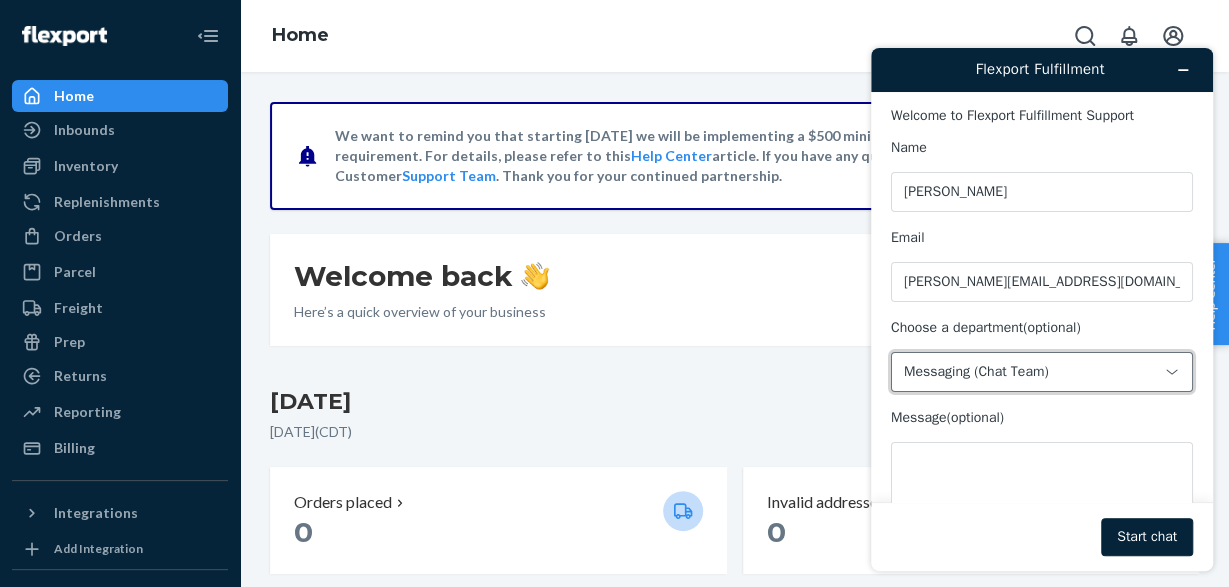 click on "Message  (optional)" at bounding box center [1042, 481] 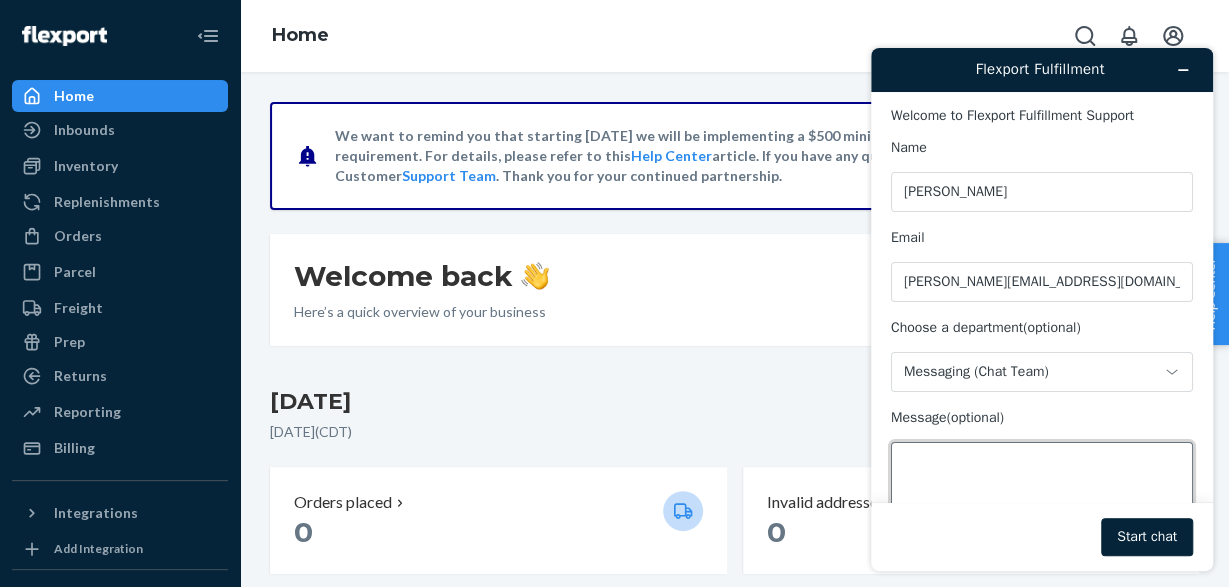 click on "Message  (optional)" at bounding box center [1042, 498] 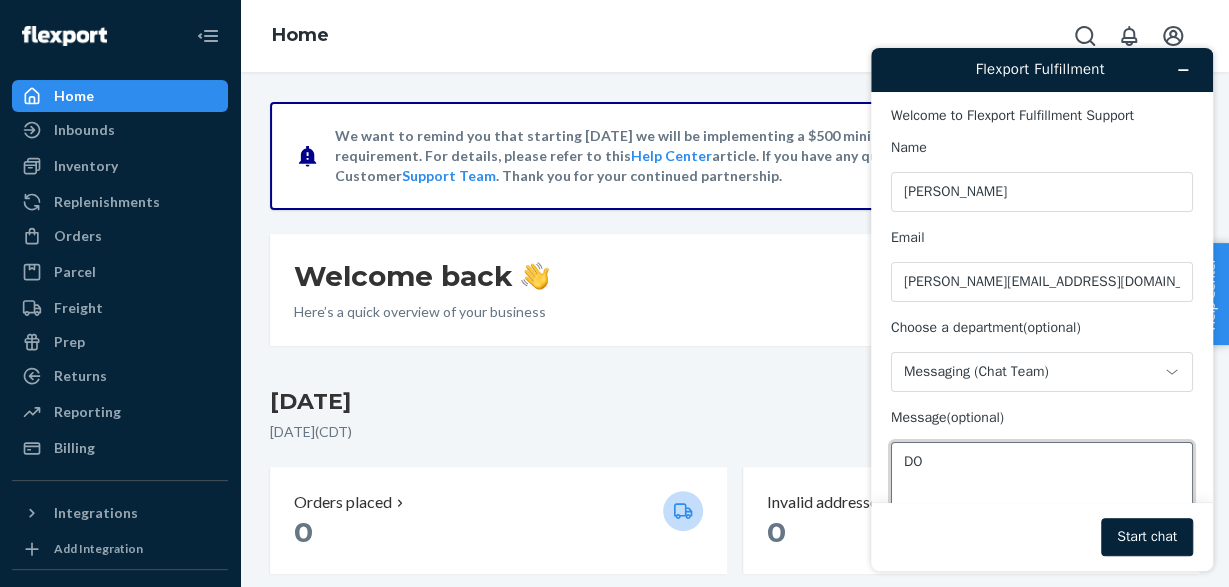 type on "D" 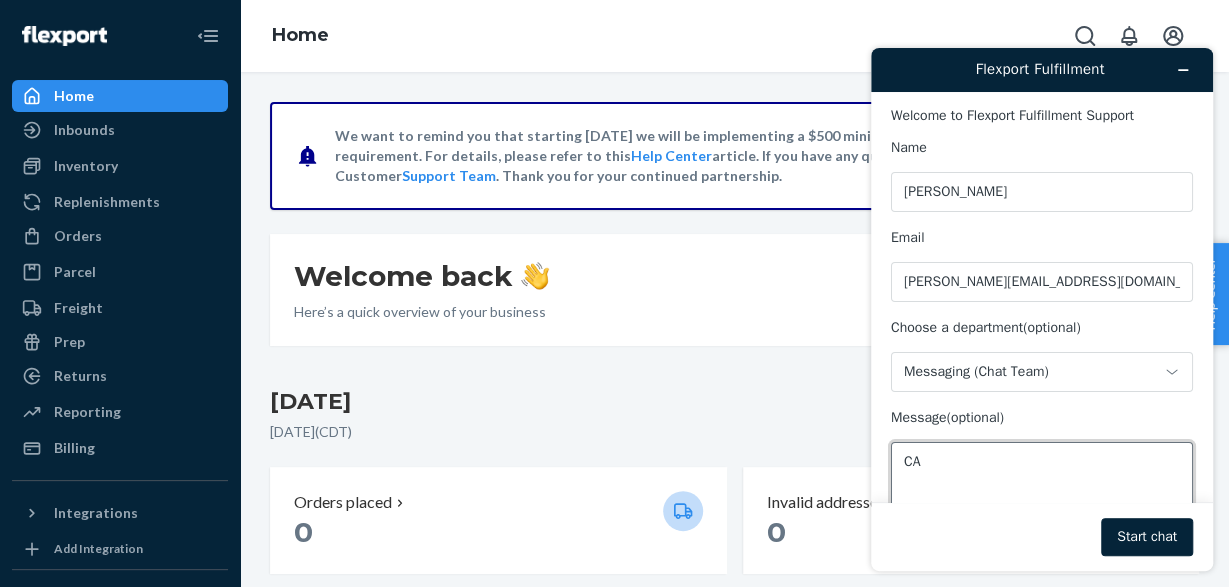 type on "C" 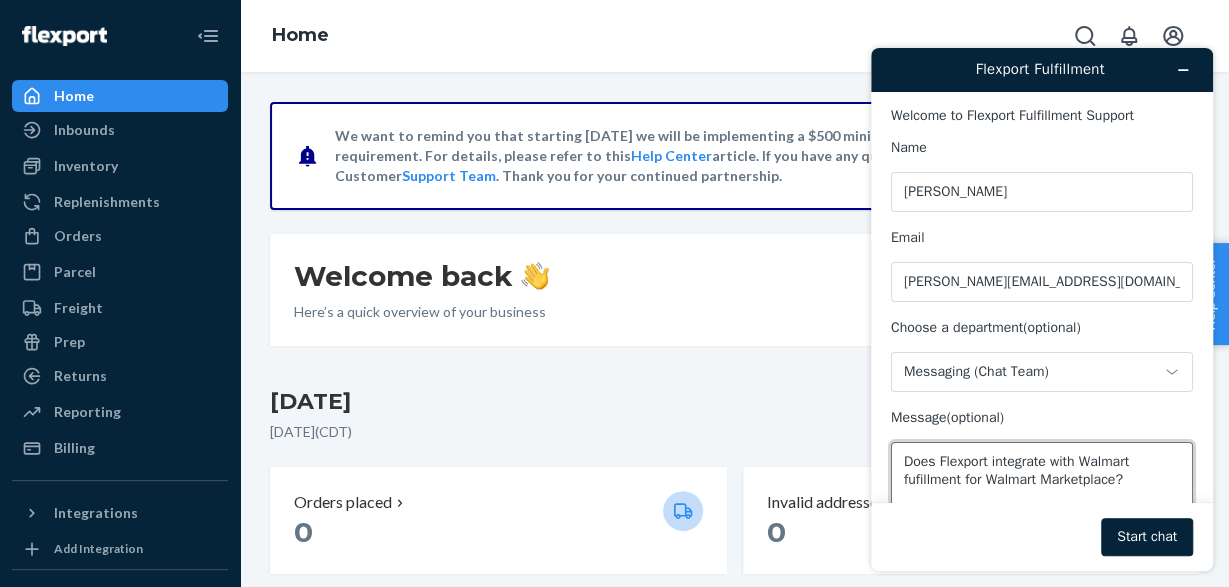 scroll, scrollTop: 5, scrollLeft: 0, axis: vertical 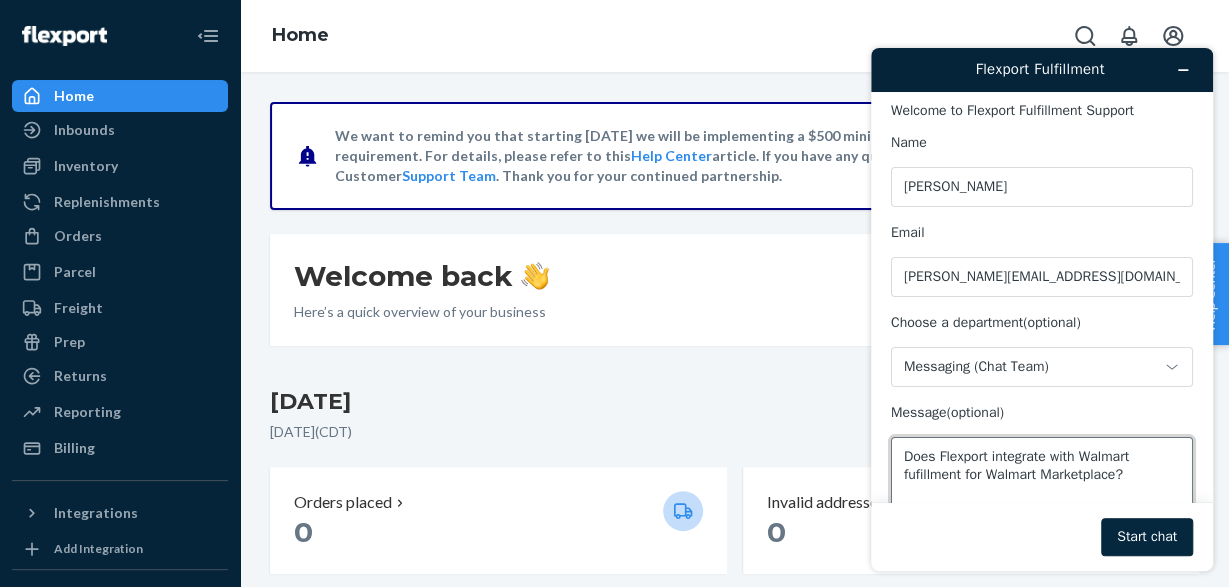 type on "Does Flexport integrate with Walmart fufillment for Walmart Marketplace?" 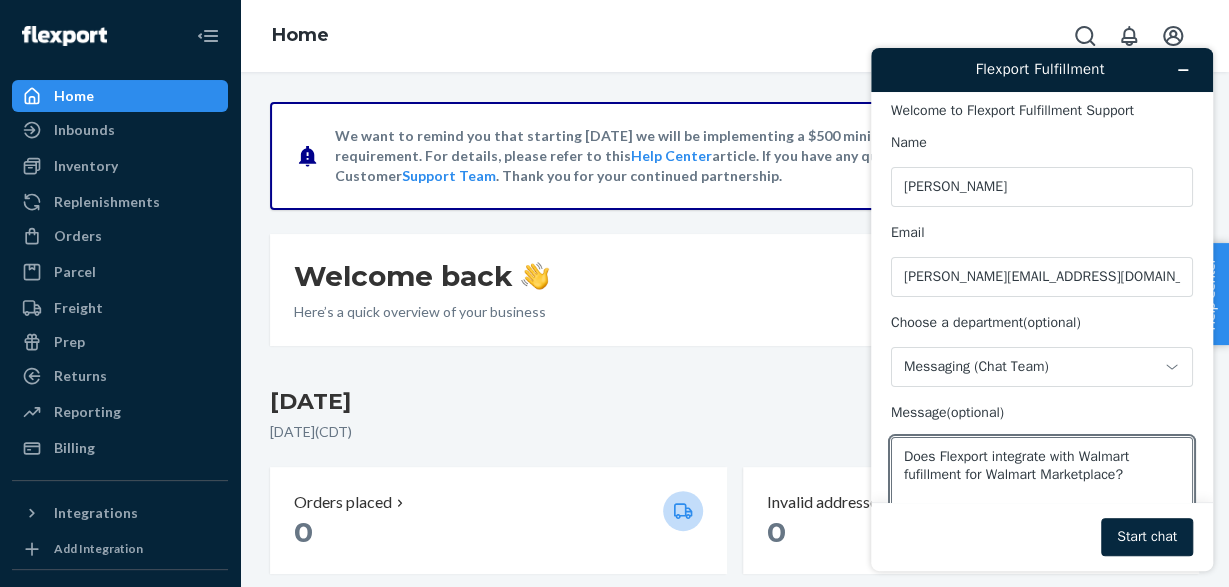 click on "Start chat" at bounding box center [1147, 537] 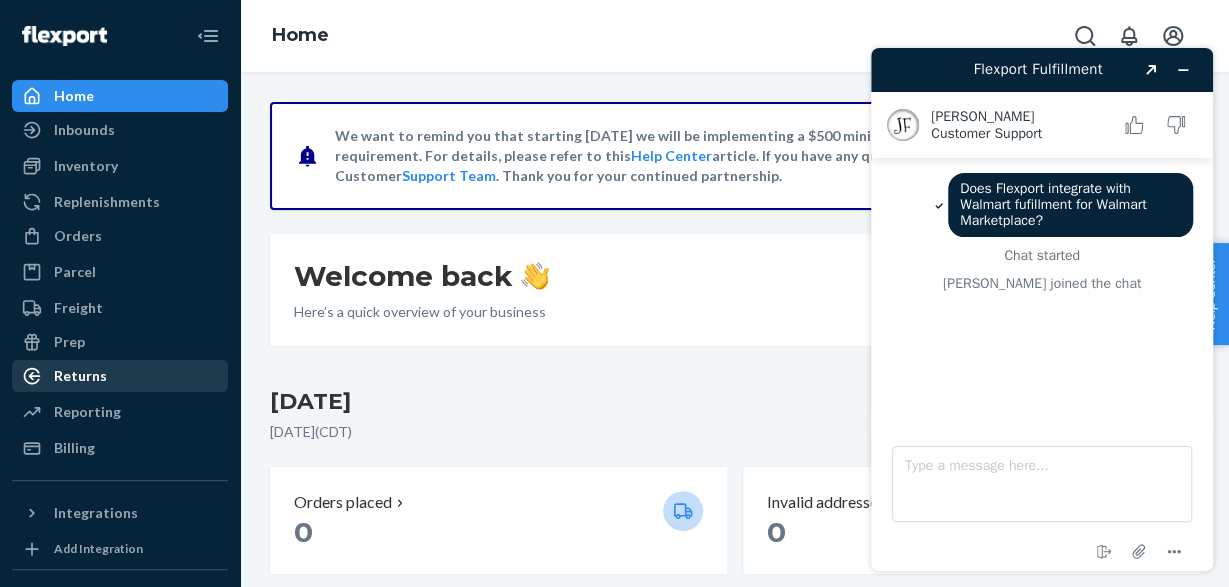 click on "Returns" at bounding box center [80, 376] 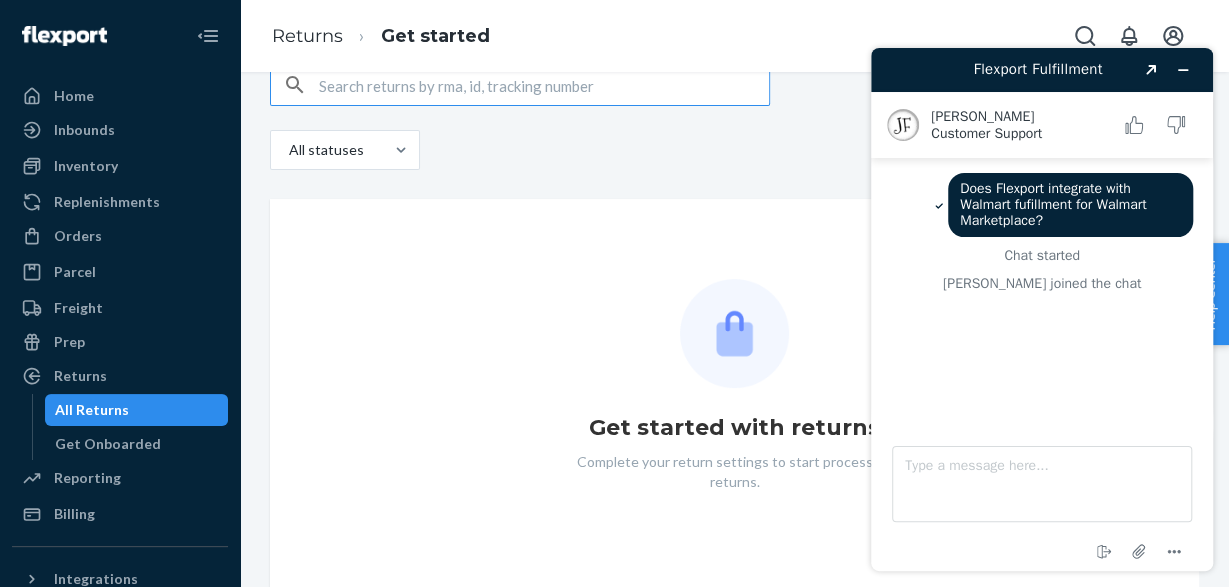 scroll, scrollTop: 0, scrollLeft: 0, axis: both 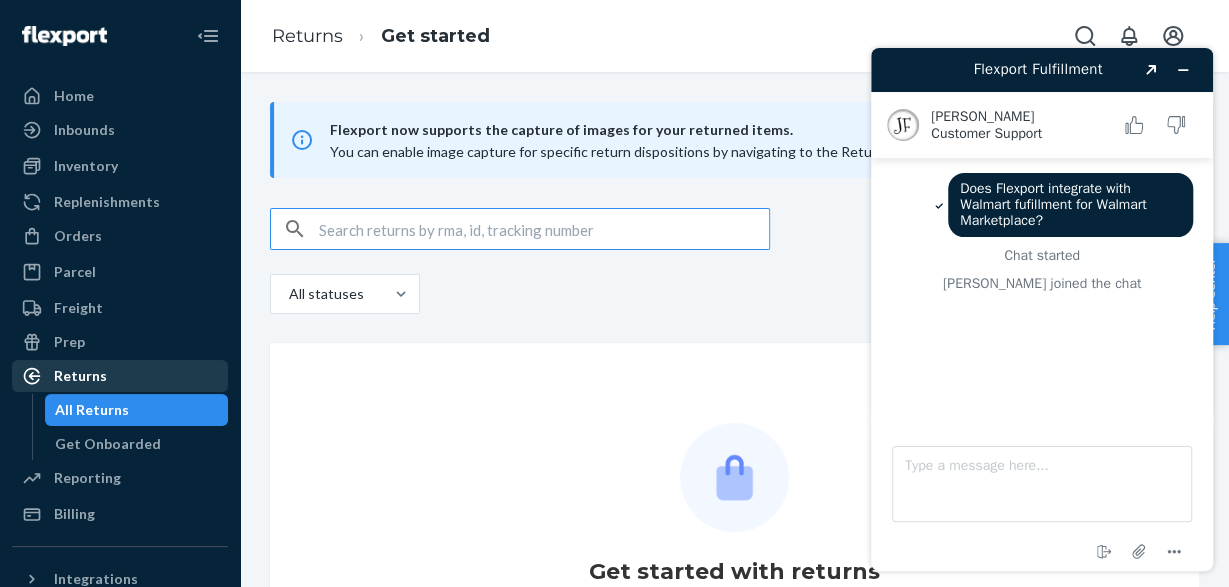 click on "Returns" at bounding box center [80, 376] 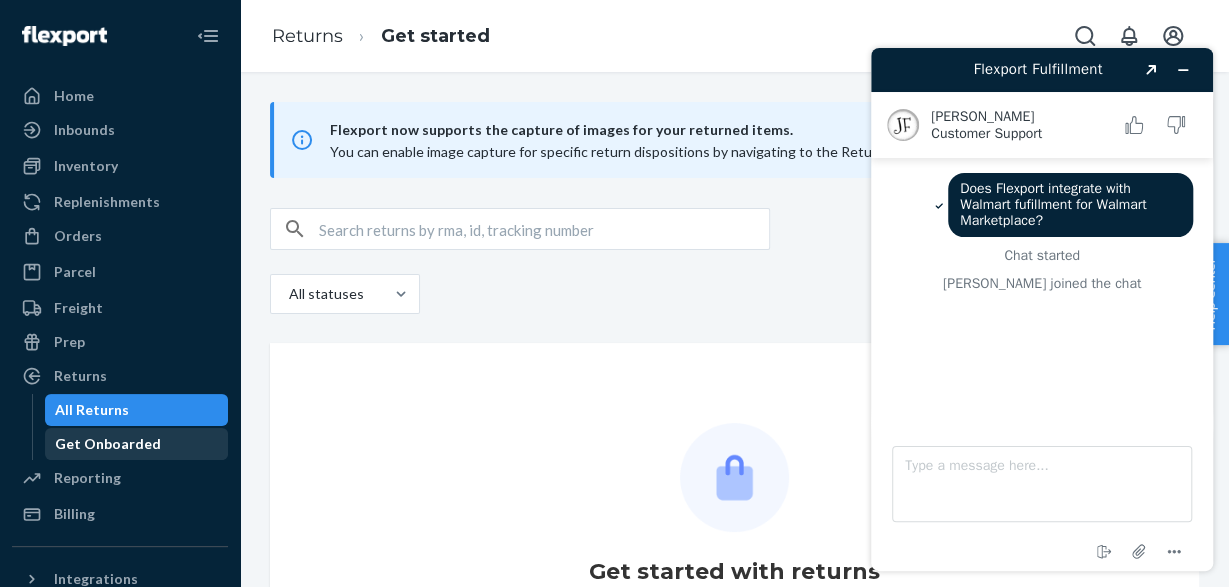 click on "Get Onboarded" at bounding box center (108, 444) 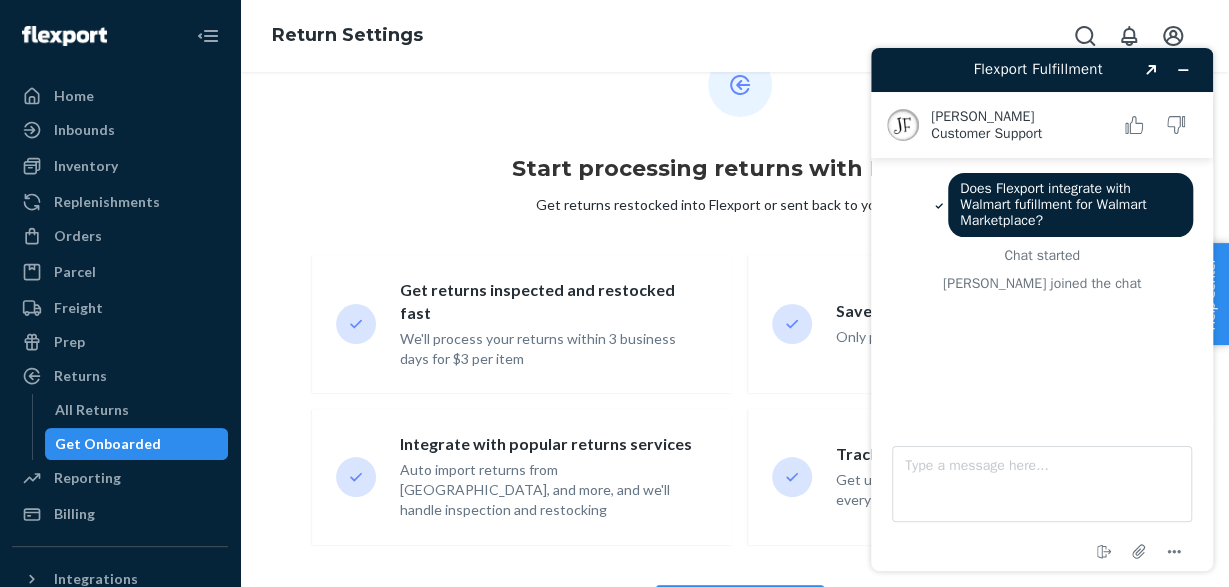 scroll, scrollTop: 288, scrollLeft: 0, axis: vertical 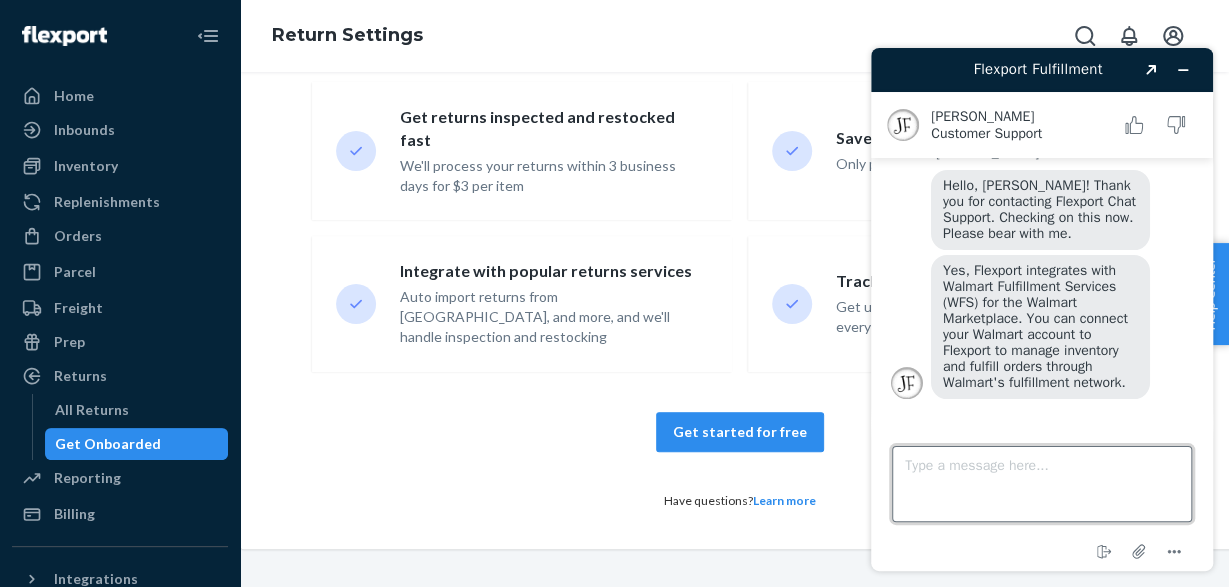 click on "Type a message here..." at bounding box center [1042, 484] 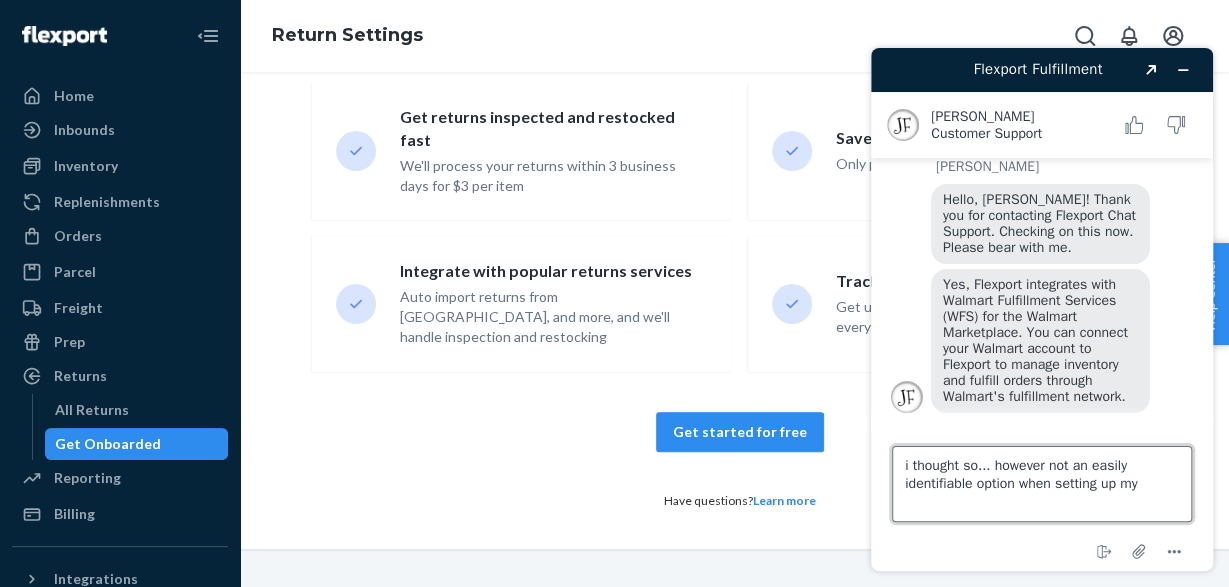 scroll, scrollTop: 146, scrollLeft: 0, axis: vertical 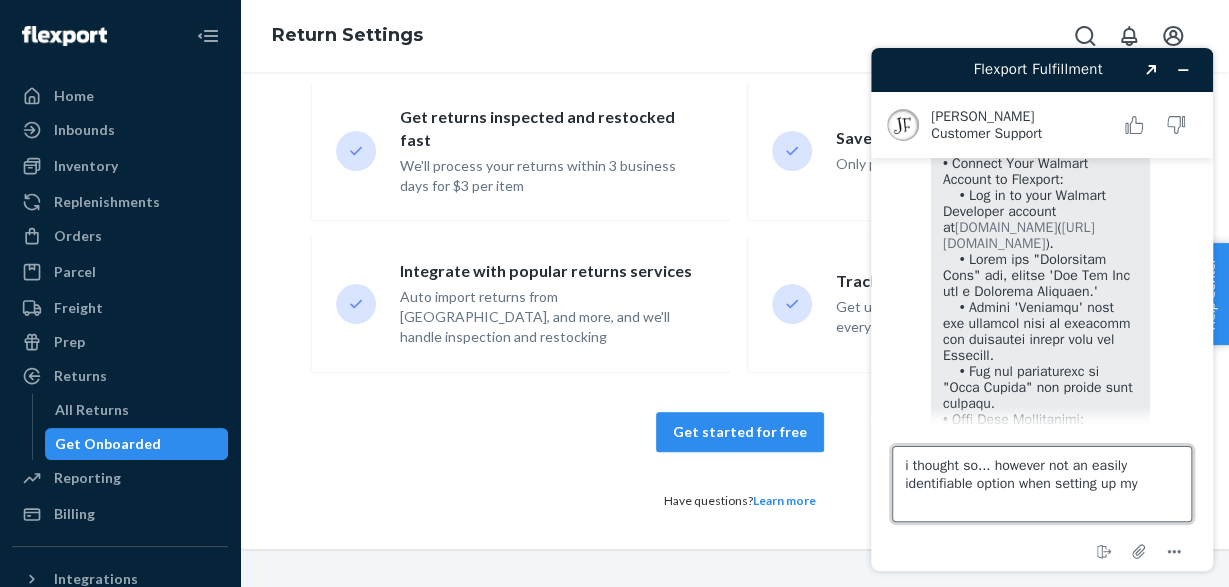 click on "i thought so... however not an easily identifiable option when setting up my" at bounding box center [1042, 484] 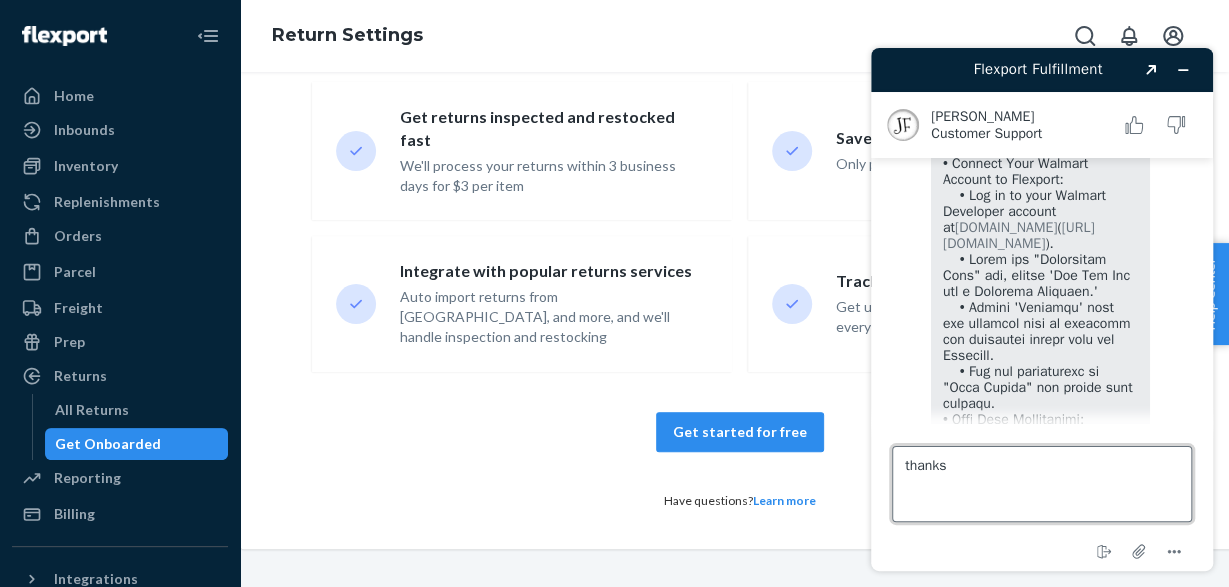 type on "thanks!" 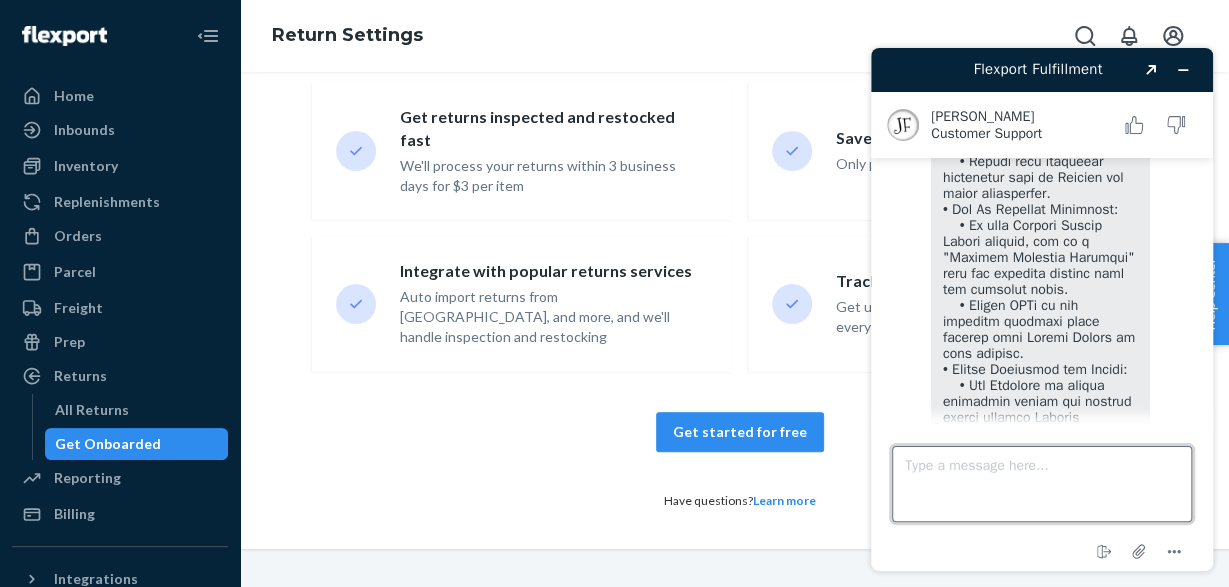 scroll, scrollTop: 1154, scrollLeft: 0, axis: vertical 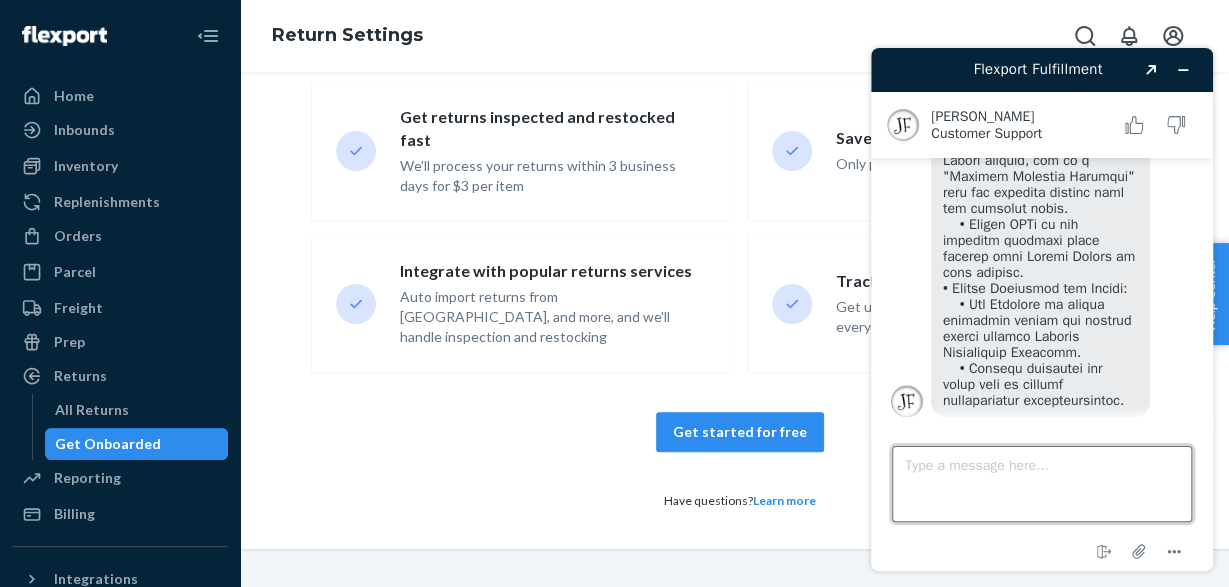 click on "Type a message here..." at bounding box center [1042, 484] 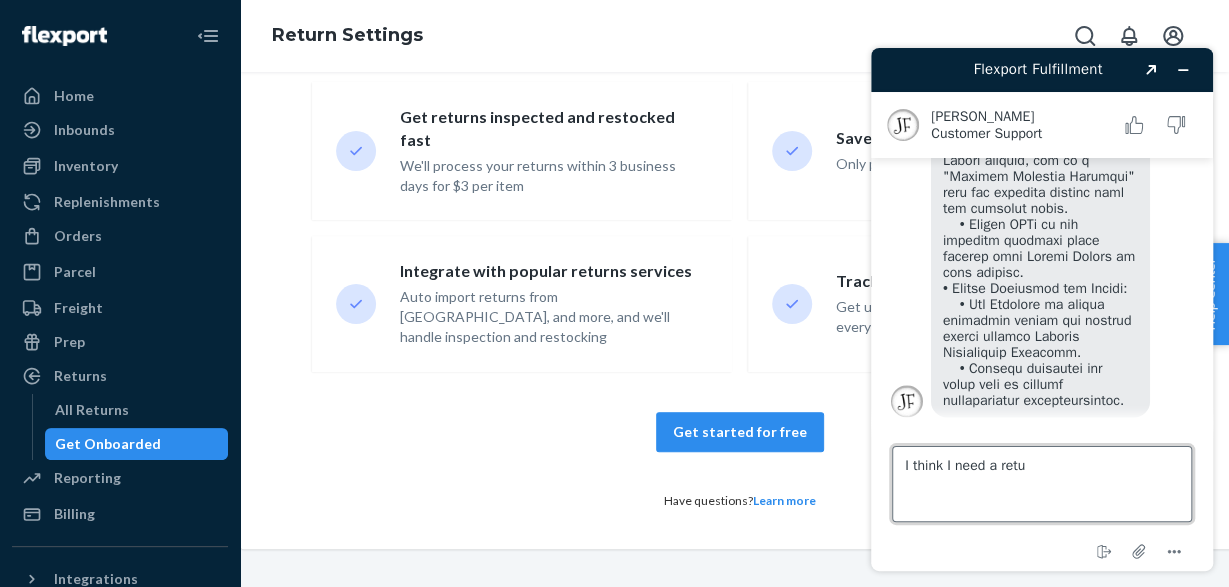 scroll, scrollTop: 1369, scrollLeft: 0, axis: vertical 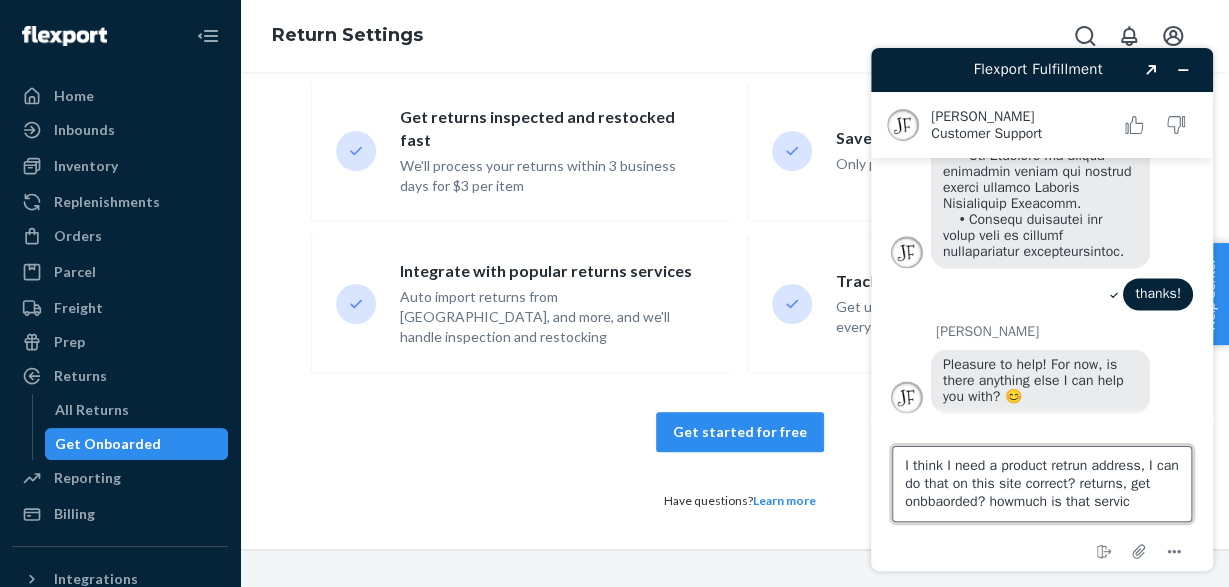 type on "I think I need a product retrun address, I can do that on this site correct? returns, get onbbaorded? howmuch is that service" 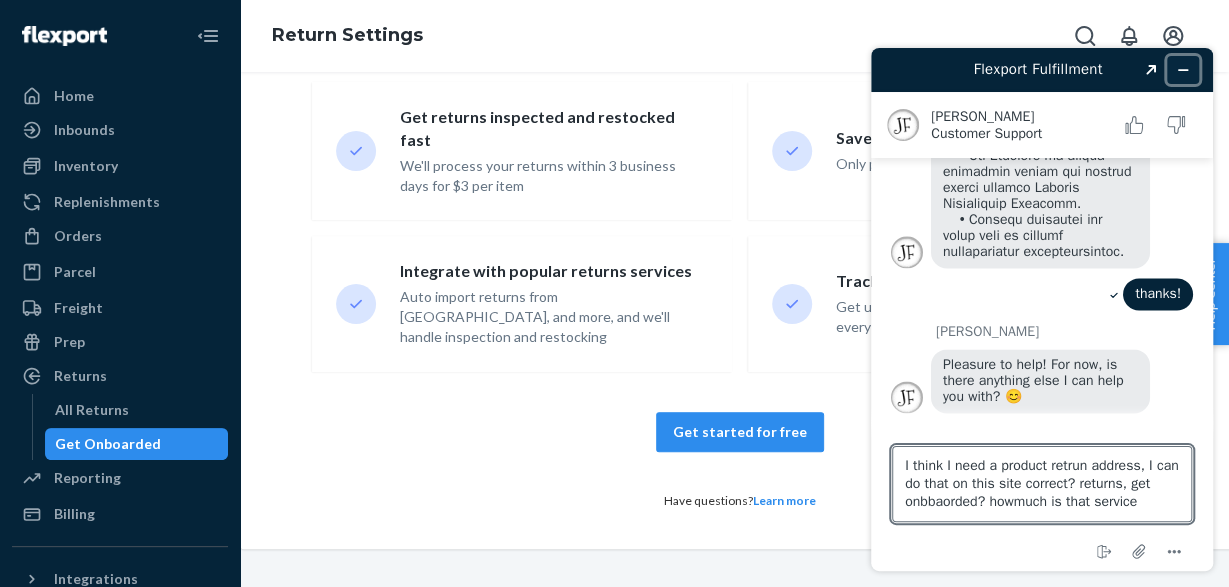 click 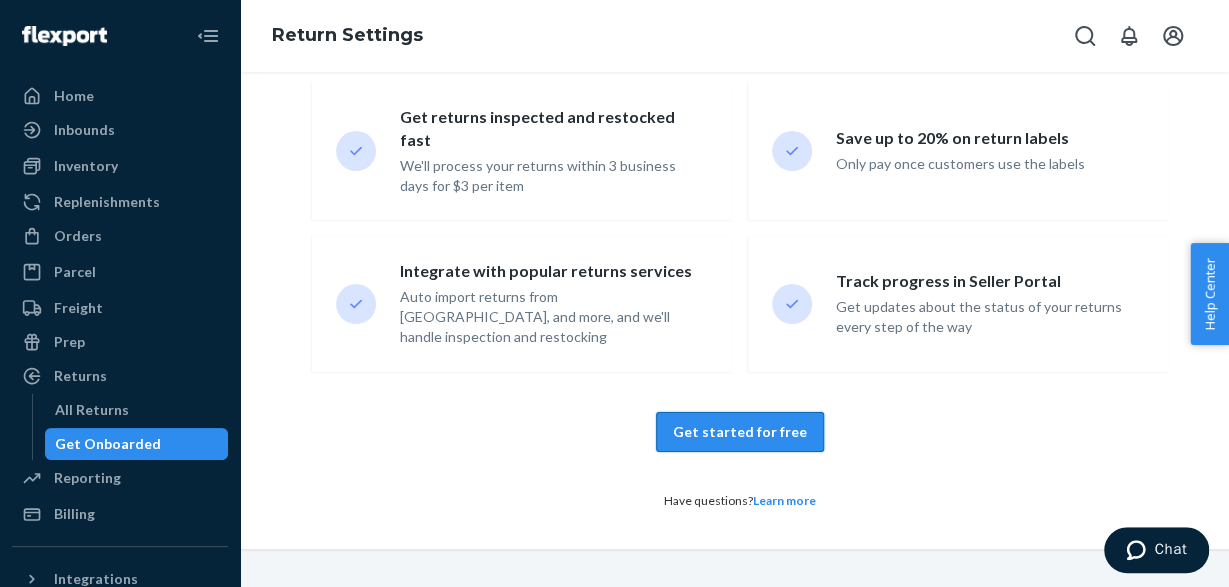 click on "Get started for free" at bounding box center (740, 432) 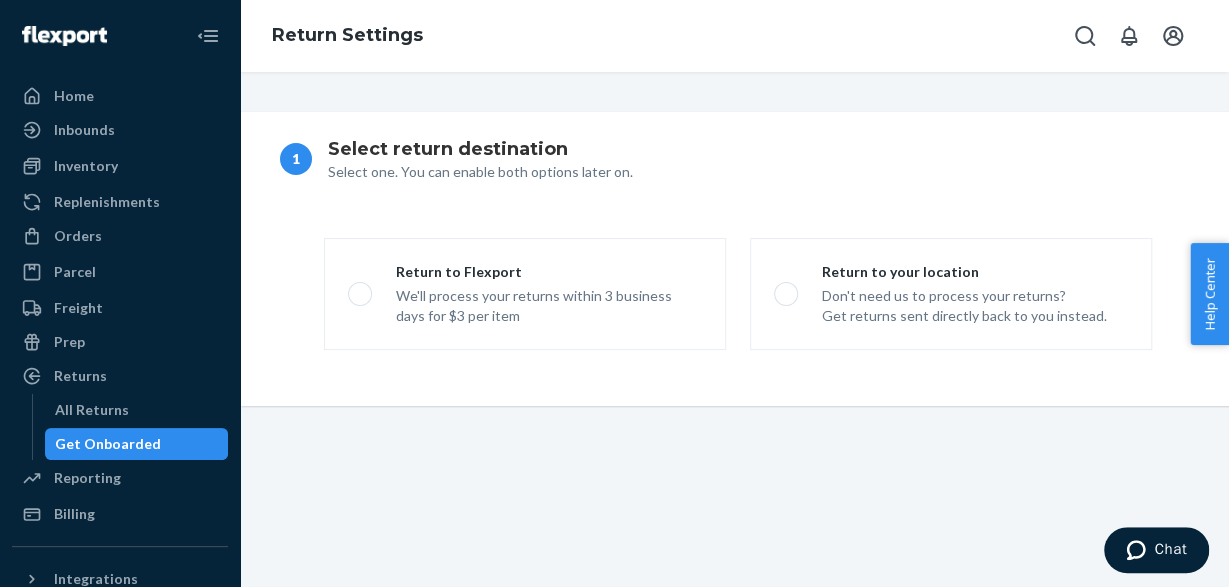 scroll, scrollTop: 0, scrollLeft: 0, axis: both 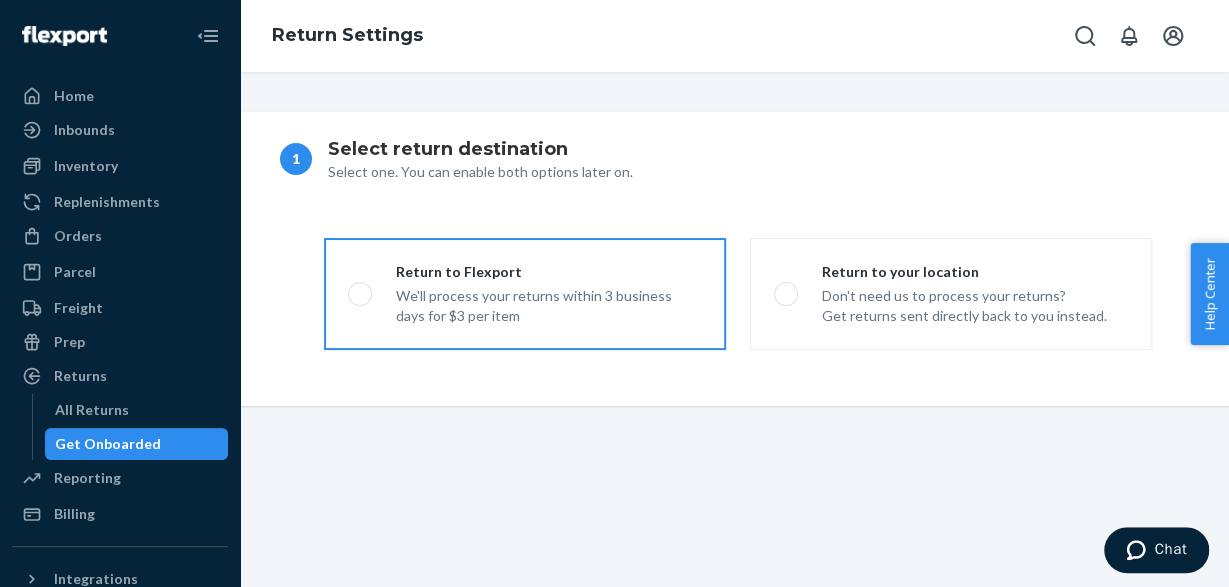 click on "We'll process your returns within 3 business days for $3 per item" at bounding box center (549, 306) 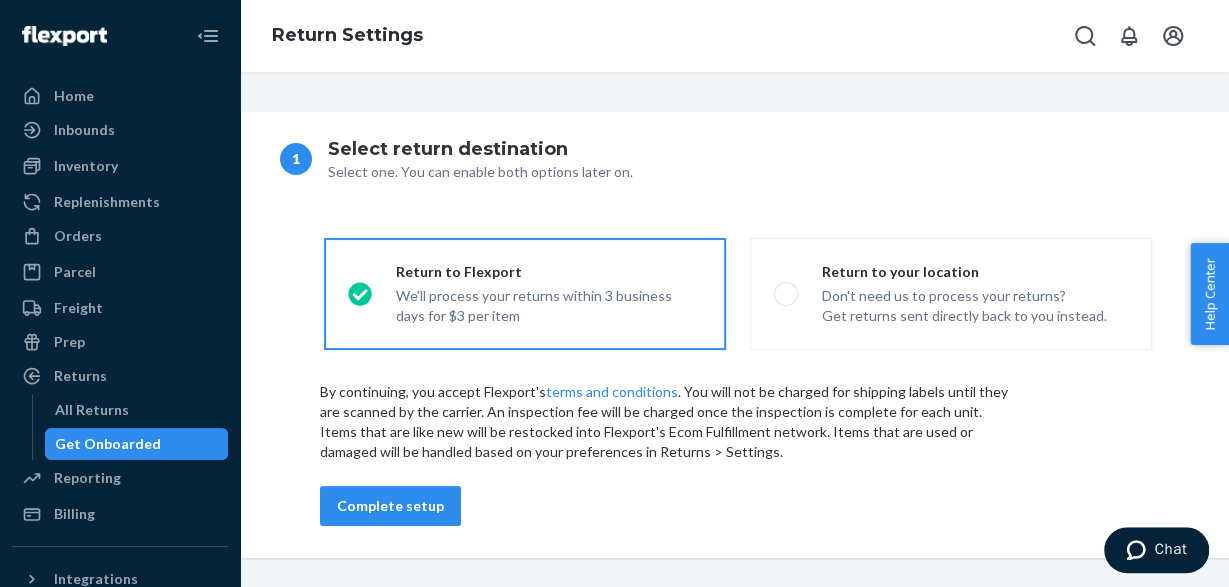 scroll, scrollTop: 11, scrollLeft: 0, axis: vertical 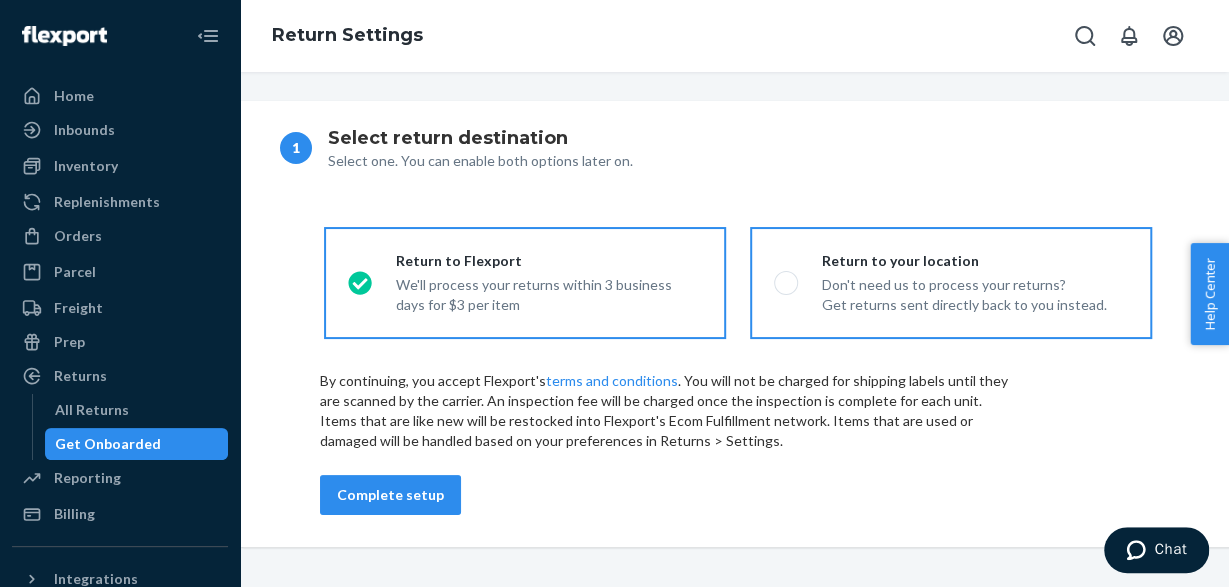 click on "Return to your location Don't need us to process your returns? Get returns sent directly back to you instead." at bounding box center (951, 283) 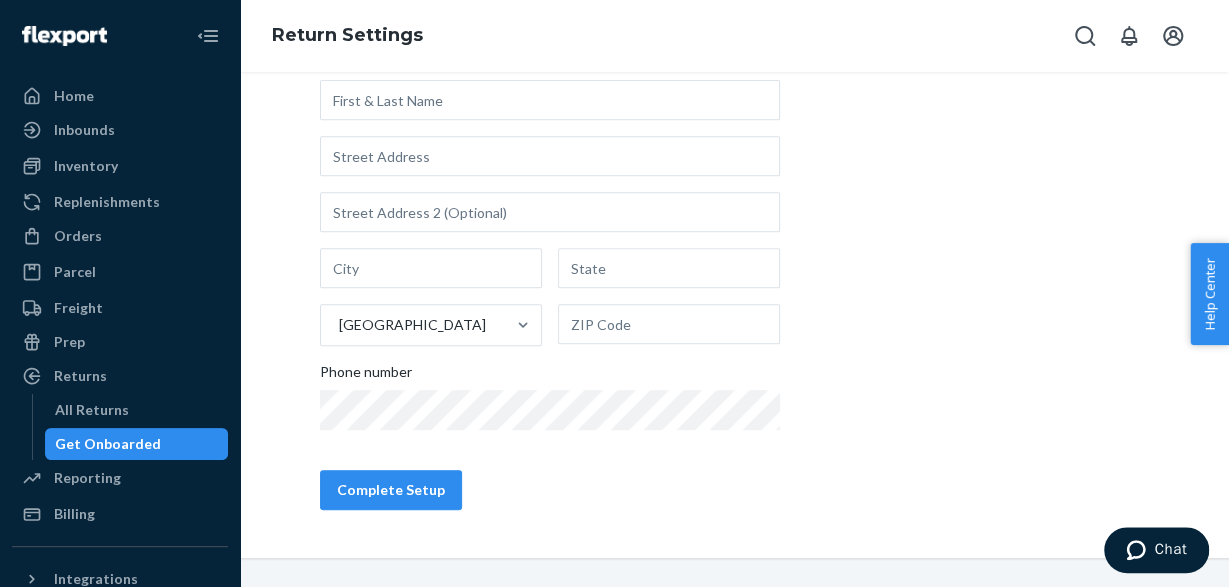 scroll, scrollTop: 0, scrollLeft: 0, axis: both 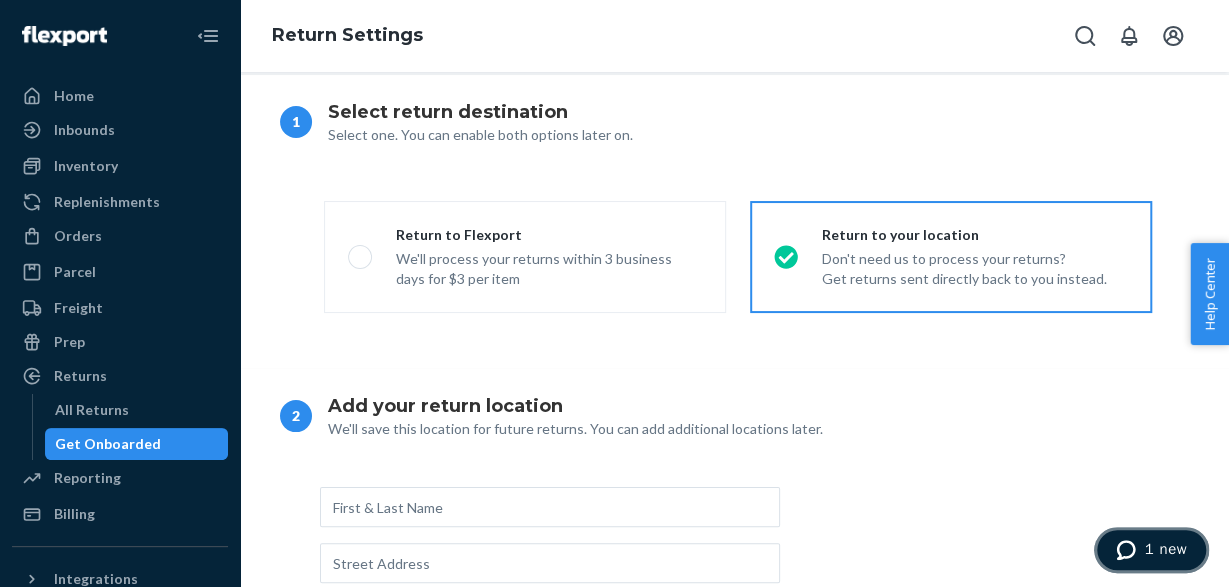 click on "1 new" at bounding box center (1165, 549) 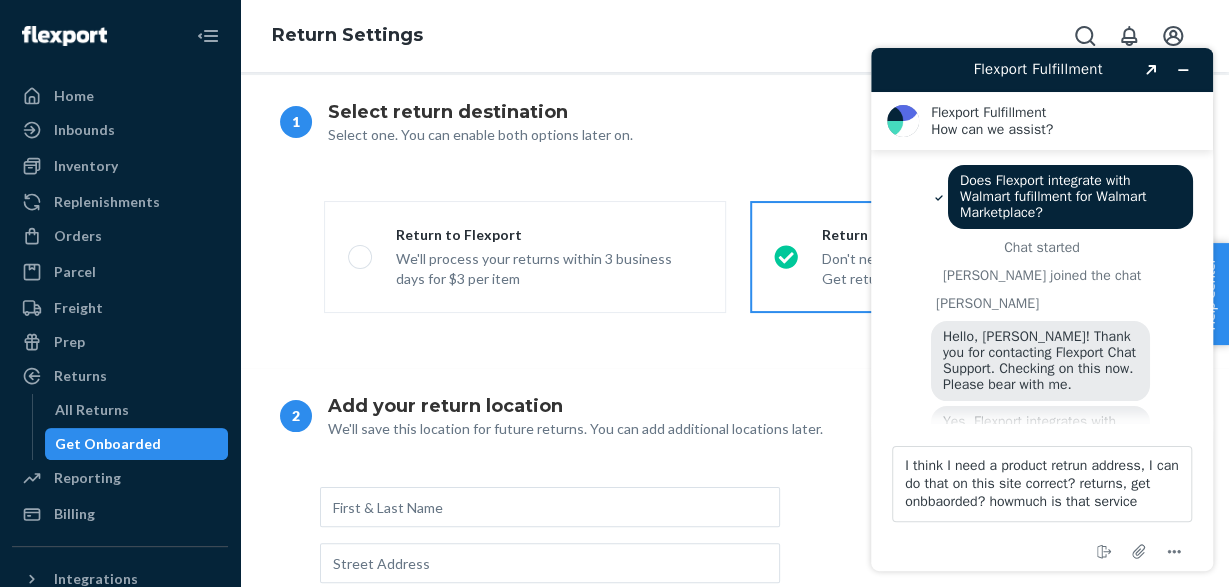 scroll, scrollTop: 0, scrollLeft: 0, axis: both 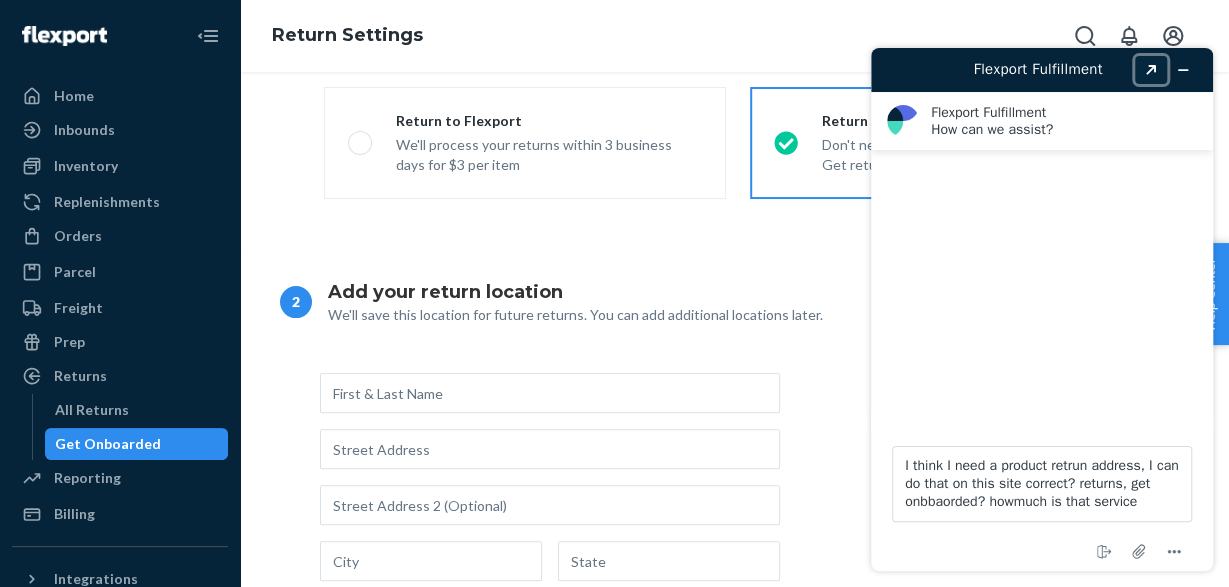click on "Created with Sketch." at bounding box center (1151, 70) 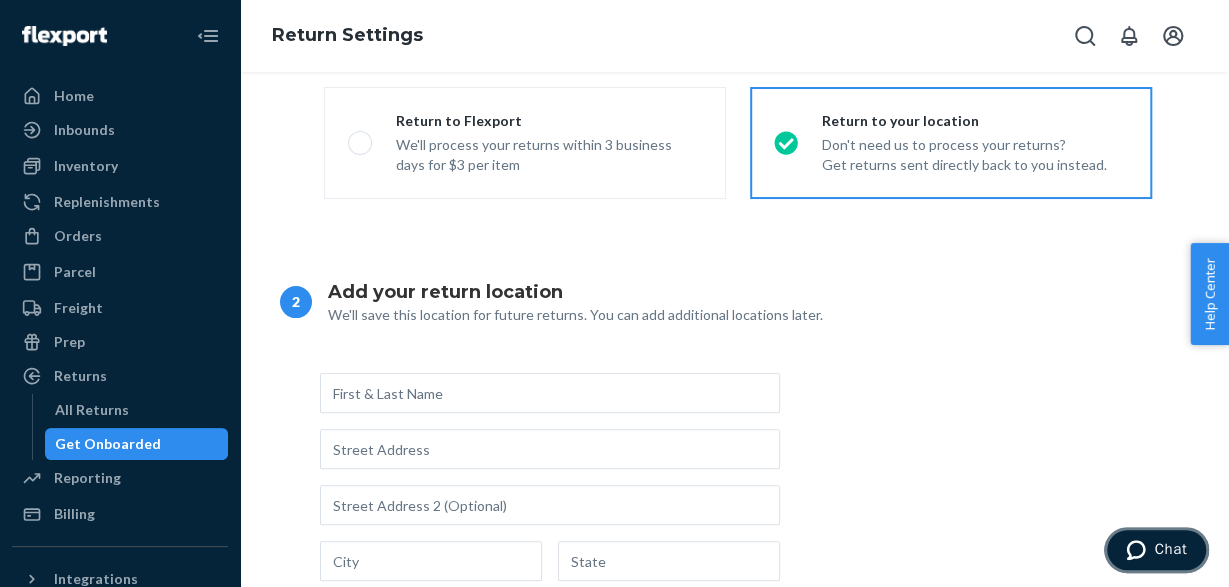 click 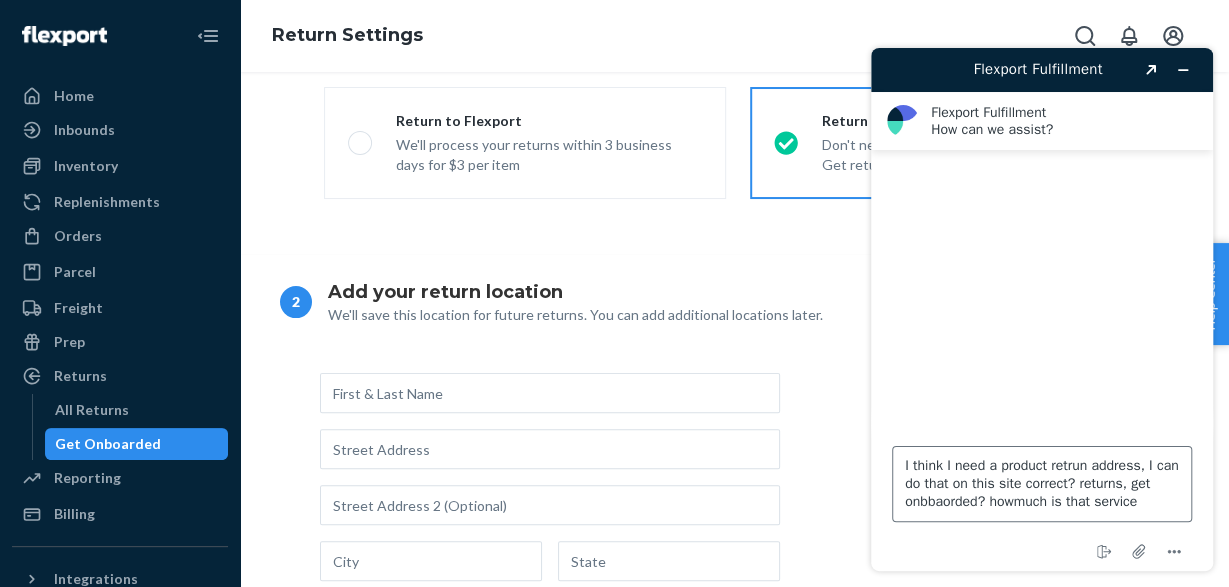 scroll, scrollTop: 0, scrollLeft: 0, axis: both 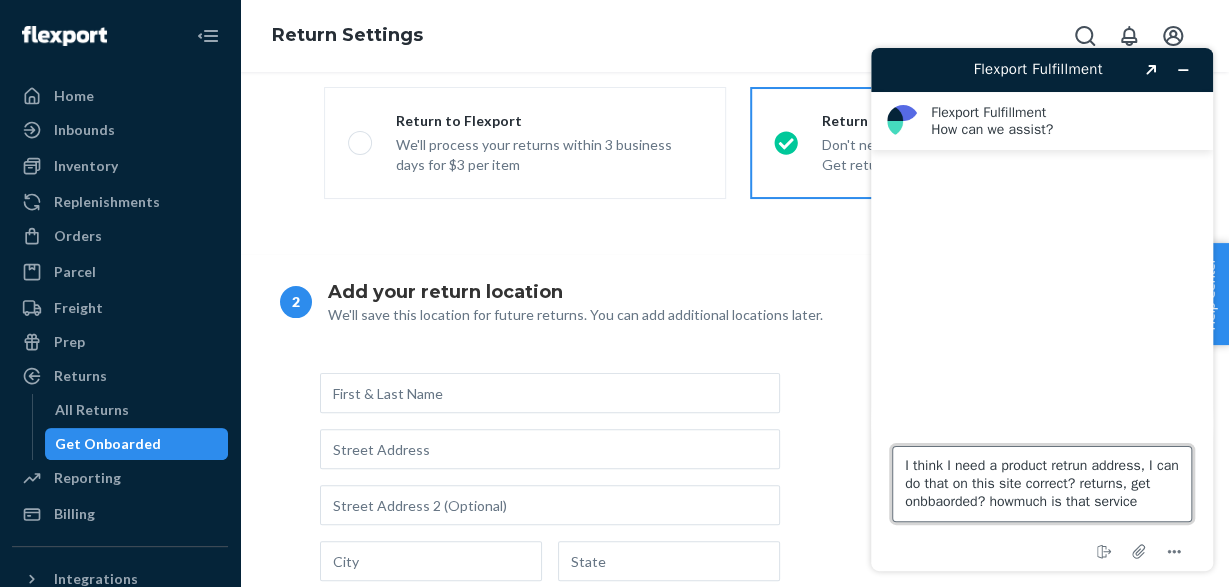 click on "I think I need a product retrun address, I can do that on this site correct? returns, get onbbaorded? howmuch is that service" at bounding box center (1042, 484) 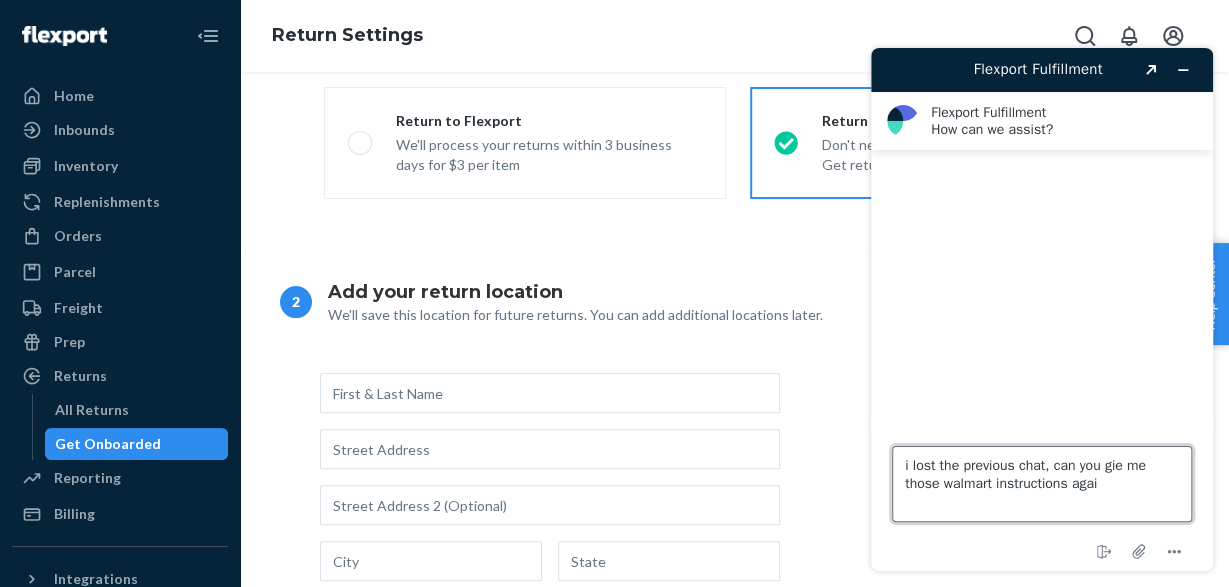 type on "i lost the previous chat, can you gie me those walmart instructions again" 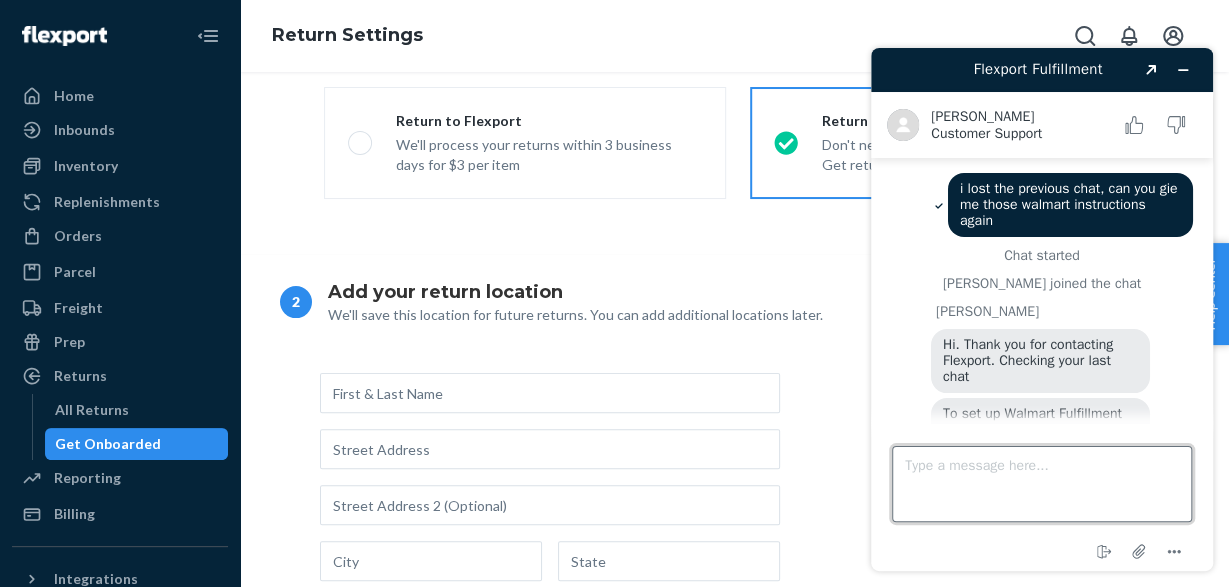 scroll, scrollTop: 1090, scrollLeft: 0, axis: vertical 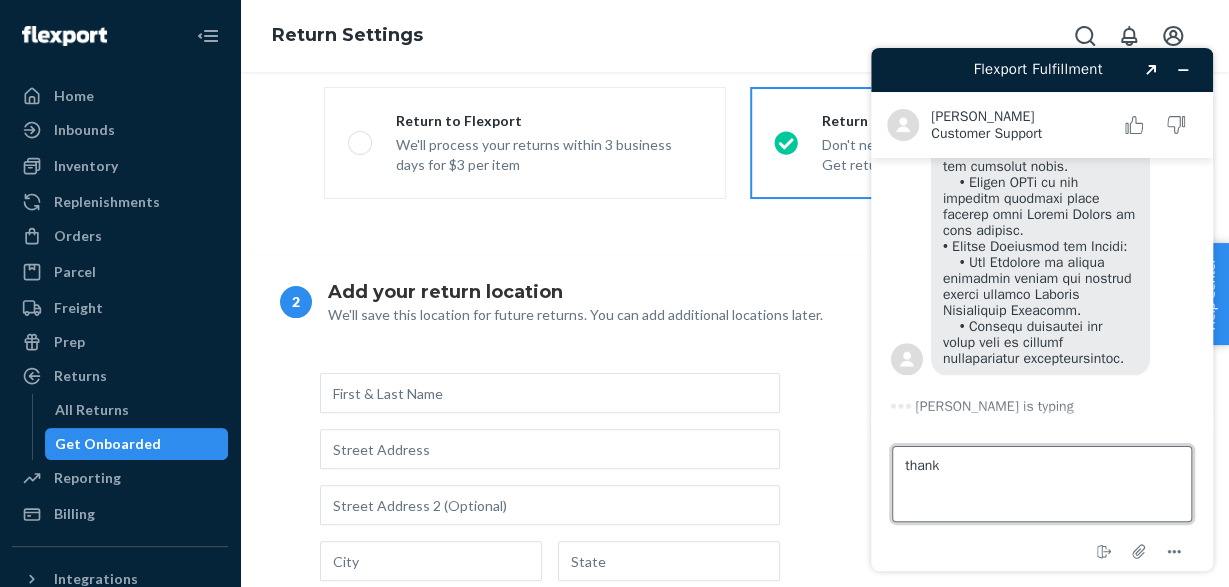 type on "thanks" 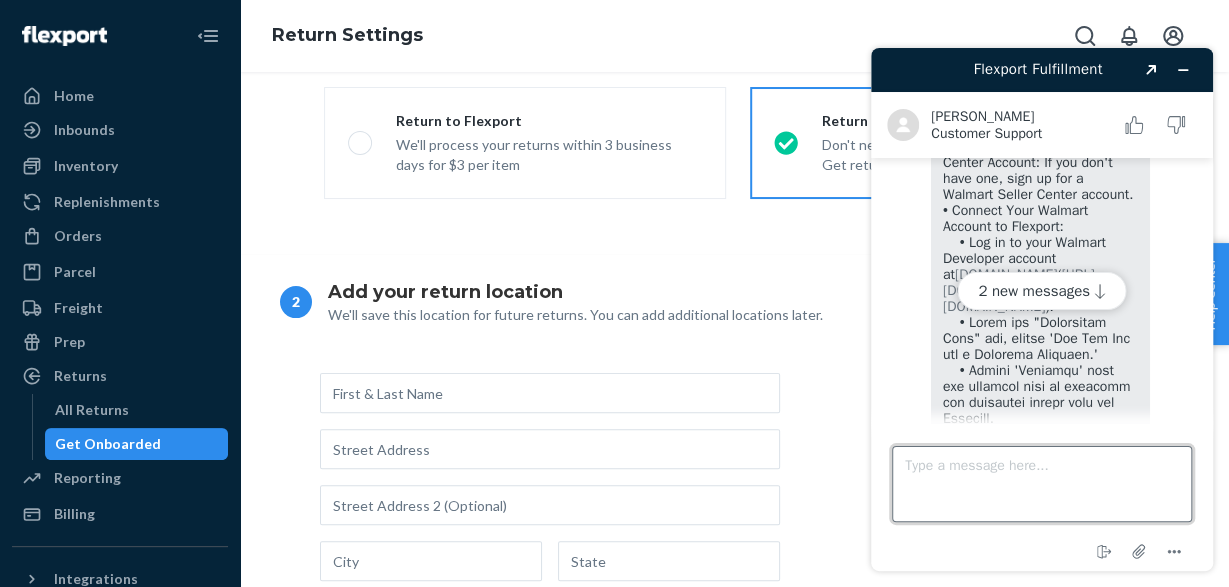 scroll, scrollTop: 117, scrollLeft: 0, axis: vertical 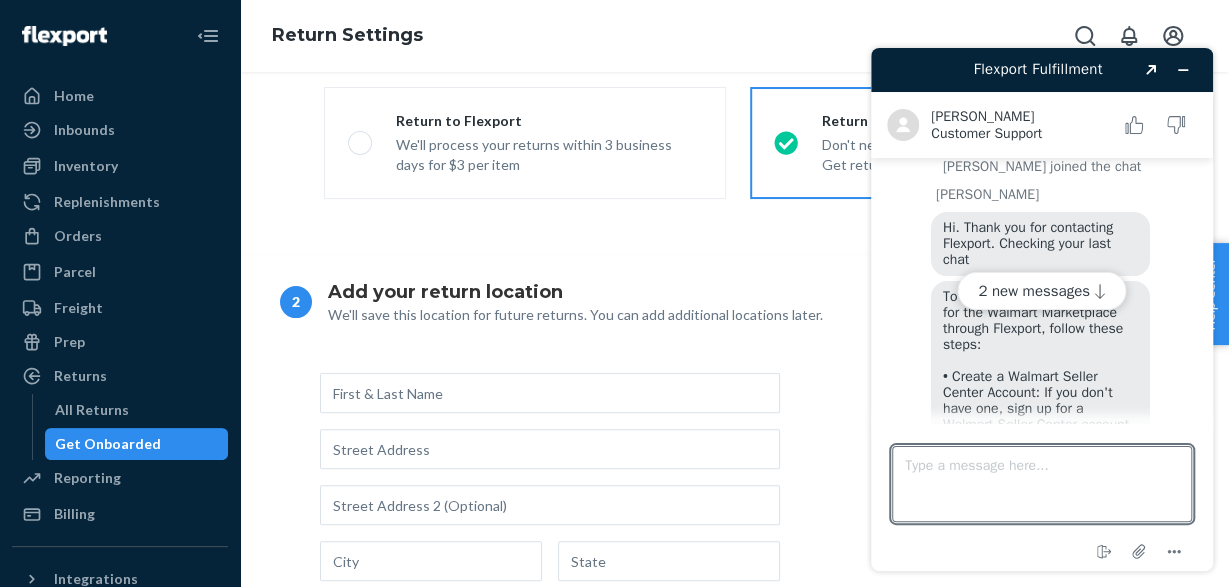 click on "To set up Walmart Fulfillment for the Walmart Marketplace through Flexport, follow these steps:
• Create a Walmart Seller Center Account: If you don't have one, sign up for a Walmart Seller Center account.
• Connect Your Walmart Account to Flexport:
• Log in to your Walmart Developer account at  [DOMAIN_NAME]  ( [URL][DOMAIN_NAME] ) ( [URL][DOMAIN_NAME]" at bounding box center (1041, 792) 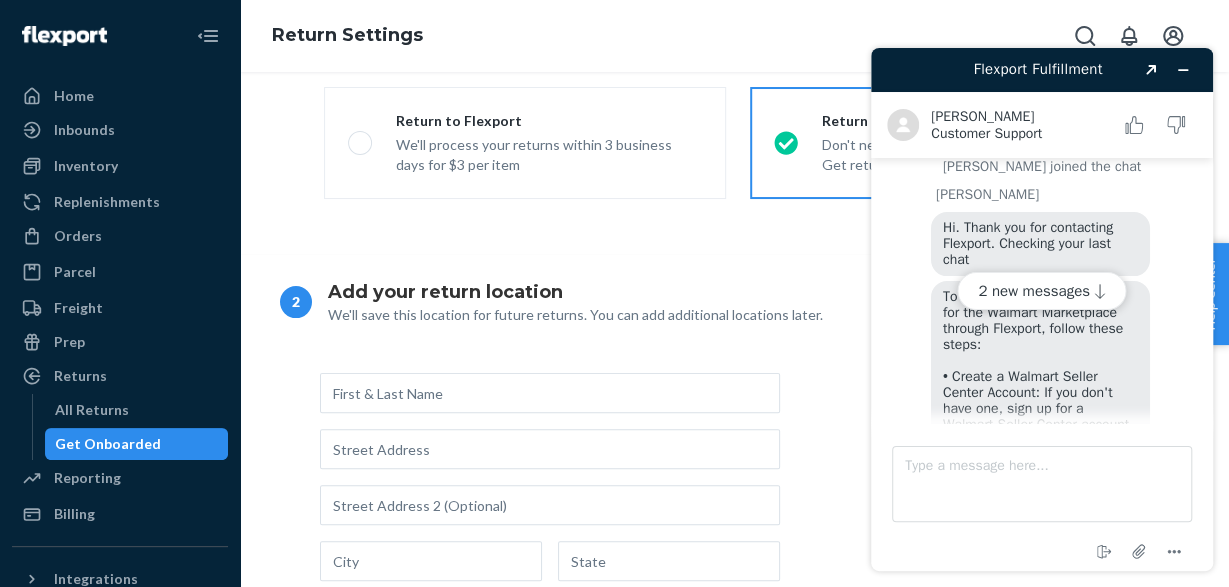 click on "To set up Walmart Fulfillment for the Walmart Marketplace through Flexport, follow these steps:
• Create a Walmart Seller Center Account: If you don't have one, sign up for a Walmart Seller Center account.
• Connect Your Walmart Account to Flexport:
• Log in to your Walmart Developer account at  [DOMAIN_NAME]  ( [URL][DOMAIN_NAME] ) ( [URL][DOMAIN_NAME]" at bounding box center [1041, 792] 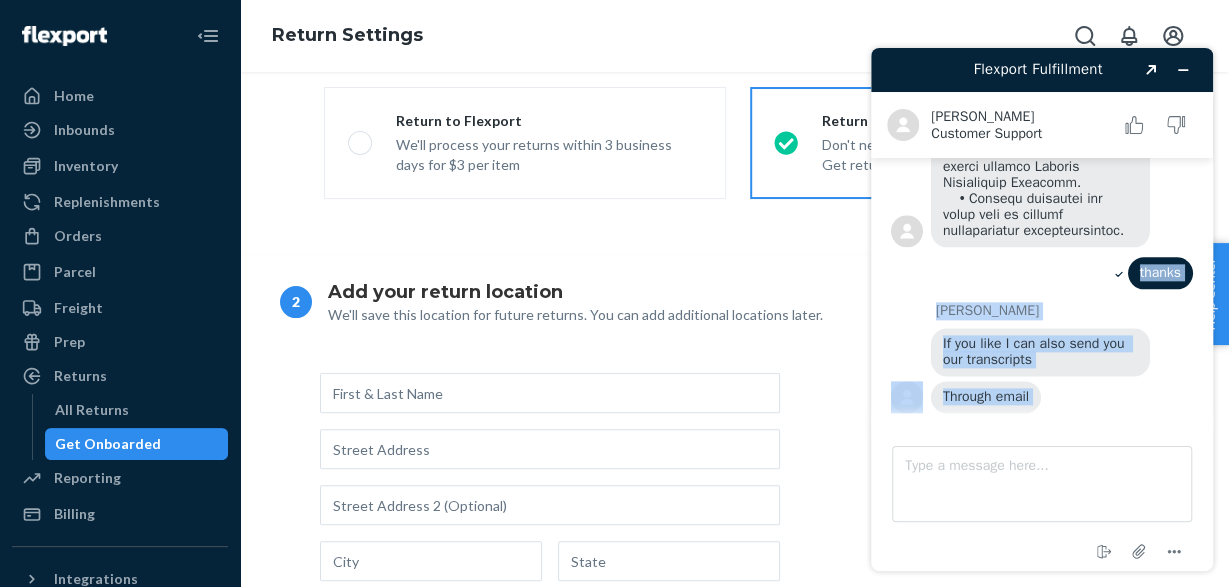 scroll, scrollTop: 1257, scrollLeft: 0, axis: vertical 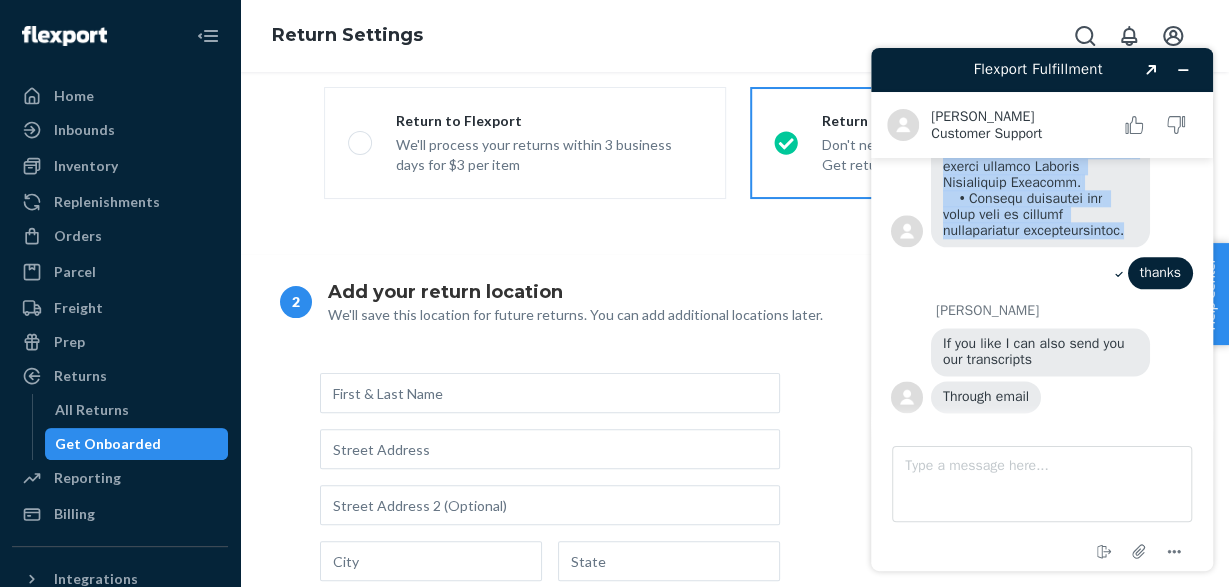 drag, startPoint x: 945, startPoint y: 299, endPoint x: 1076, endPoint y: 223, distance: 151.44966 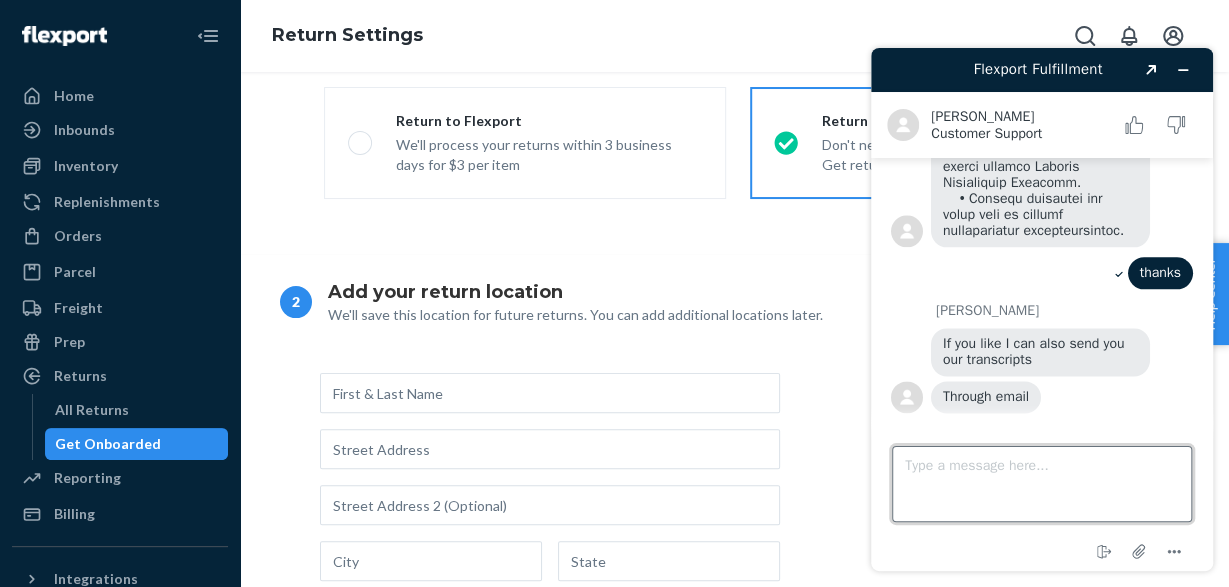 click on "Type a message here..." at bounding box center (1042, 484) 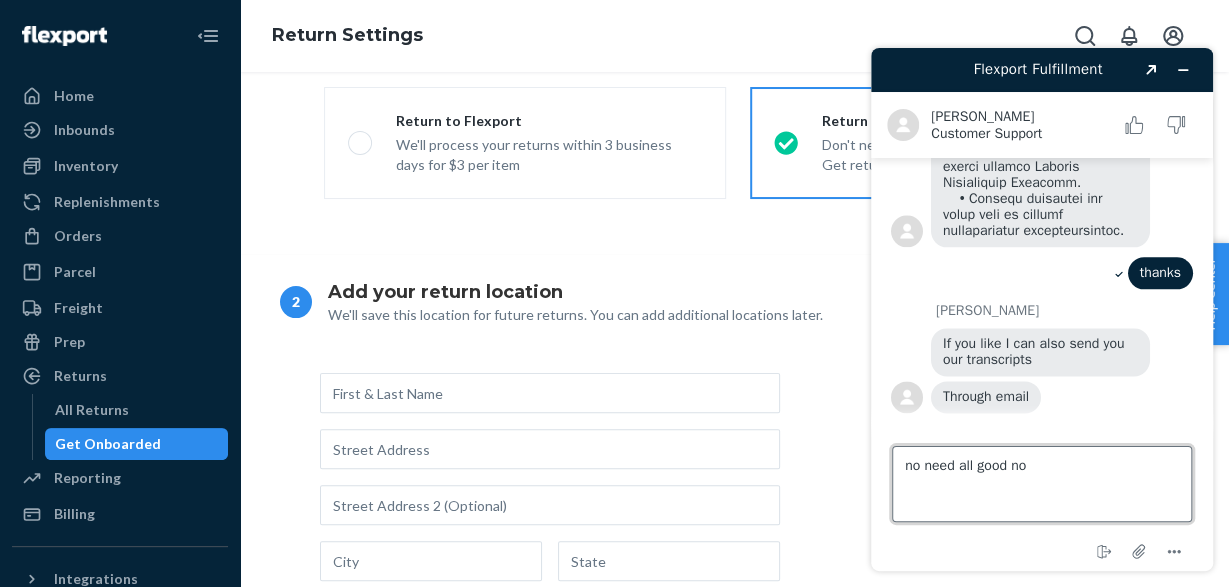 type on "no need all good now" 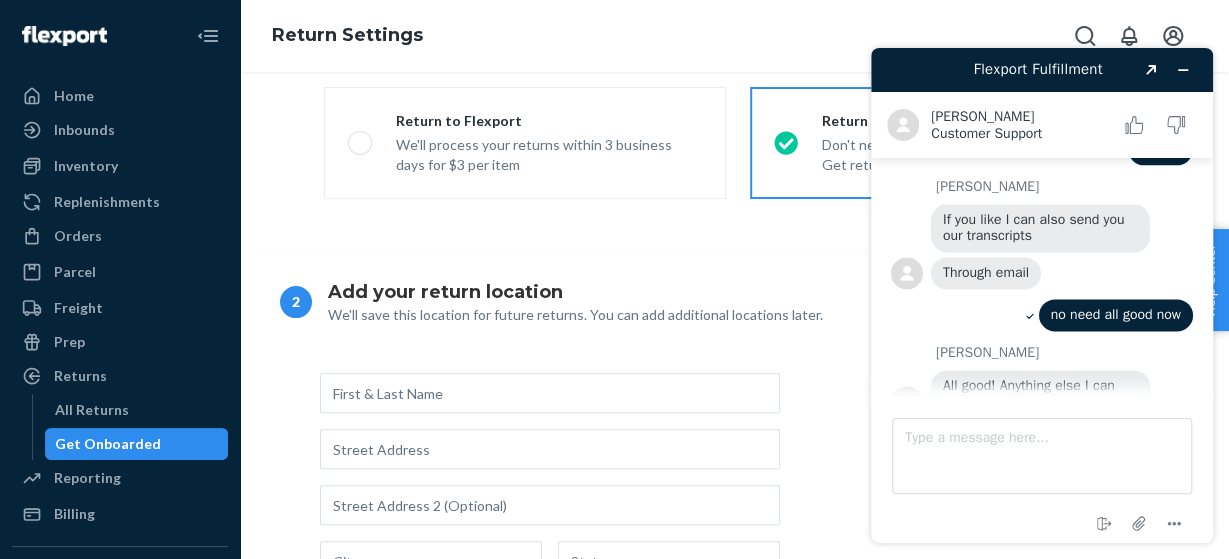 scroll, scrollTop: 1415, scrollLeft: 0, axis: vertical 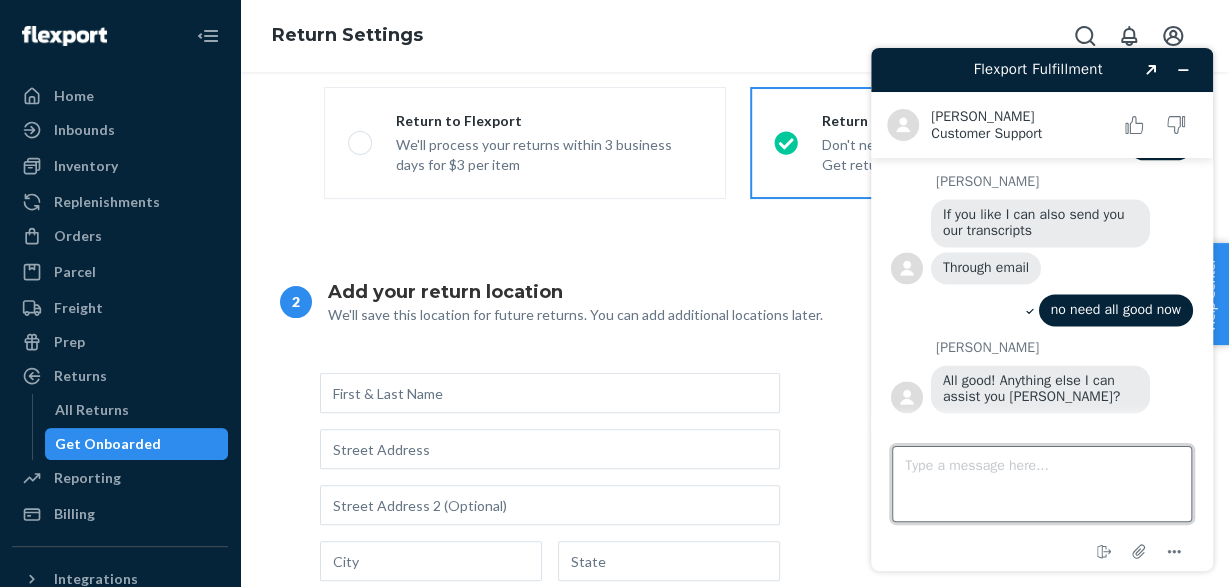 click on "Type a message here..." at bounding box center (1042, 484) 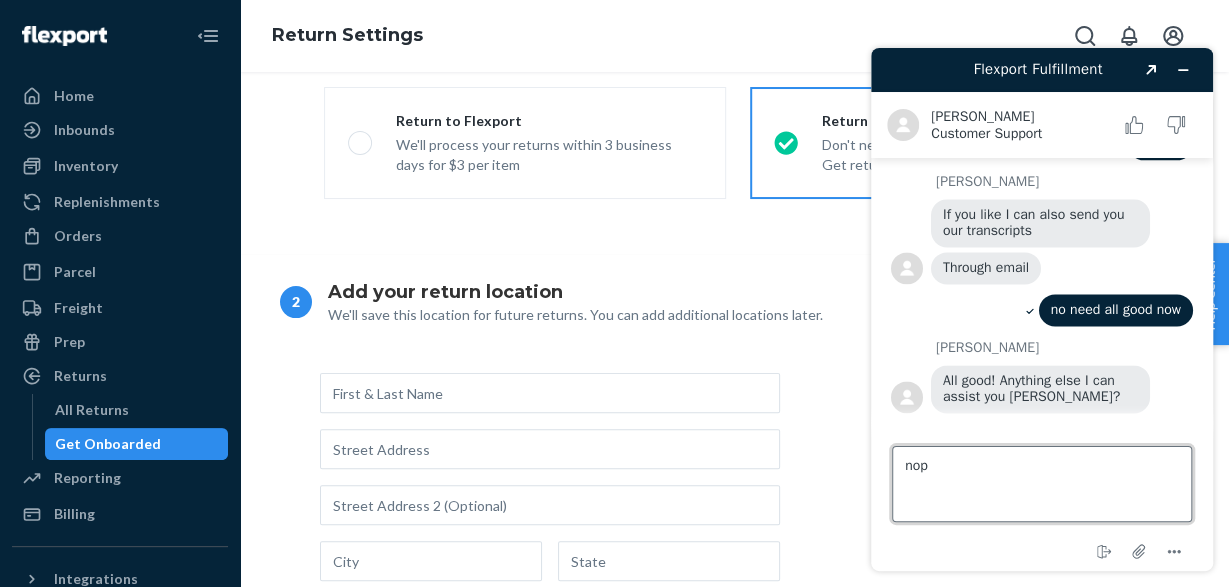 type on "nope" 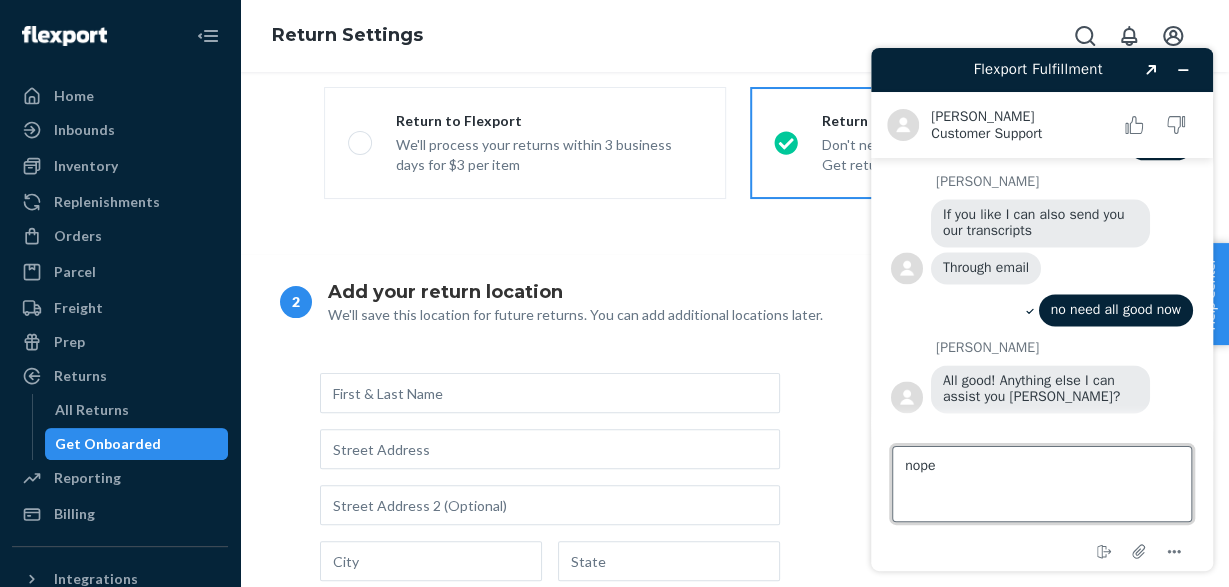 type 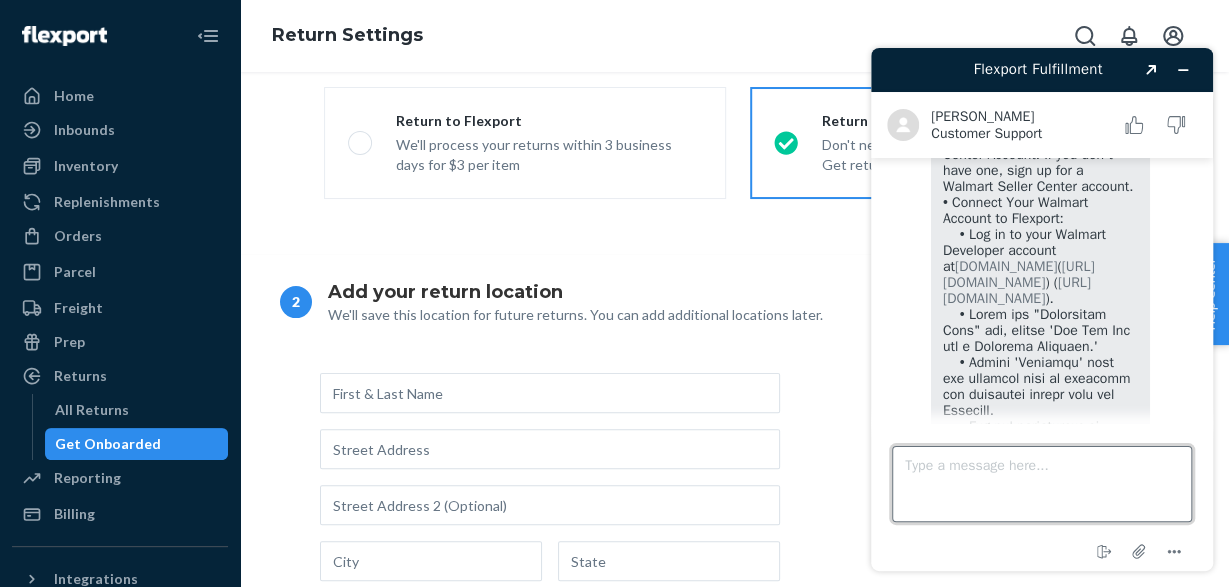 scroll, scrollTop: 356, scrollLeft: 0, axis: vertical 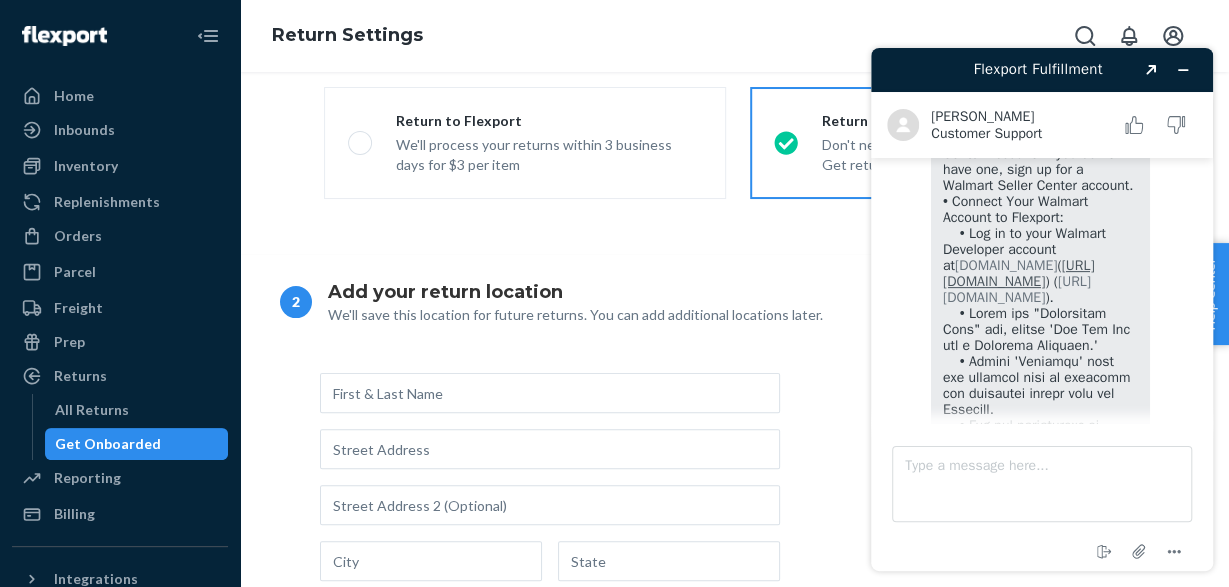 click on "[URL][DOMAIN_NAME]" at bounding box center (1019, 273) 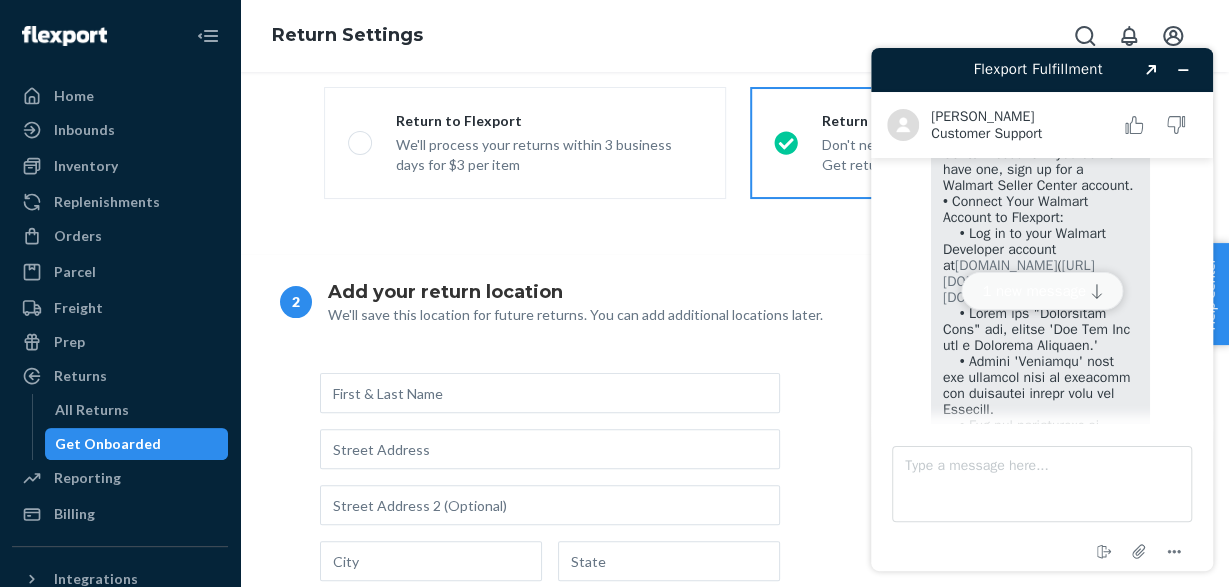 click on "1 new message" at bounding box center (1042, 291) 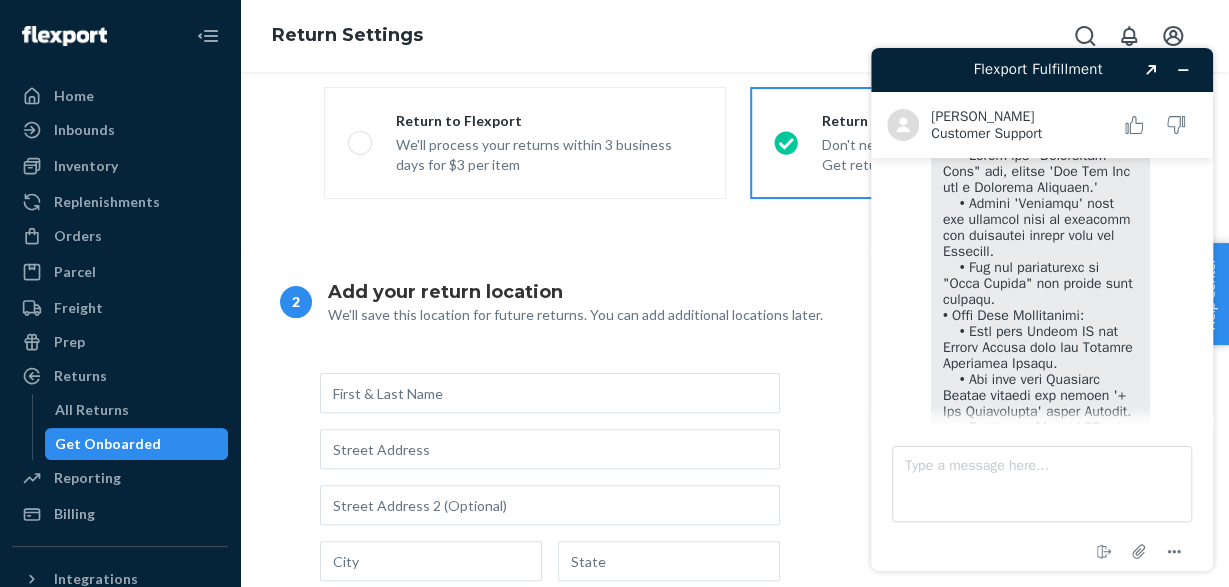 scroll, scrollTop: 528, scrollLeft: 0, axis: vertical 